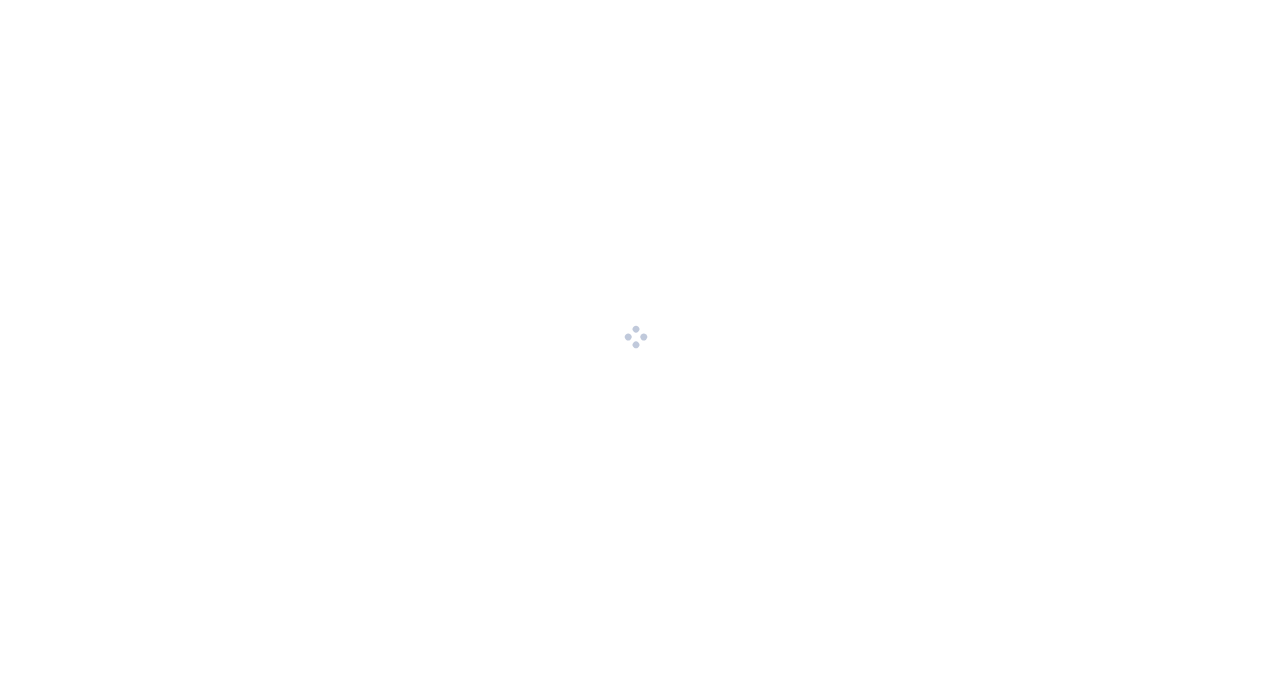 scroll, scrollTop: 0, scrollLeft: 0, axis: both 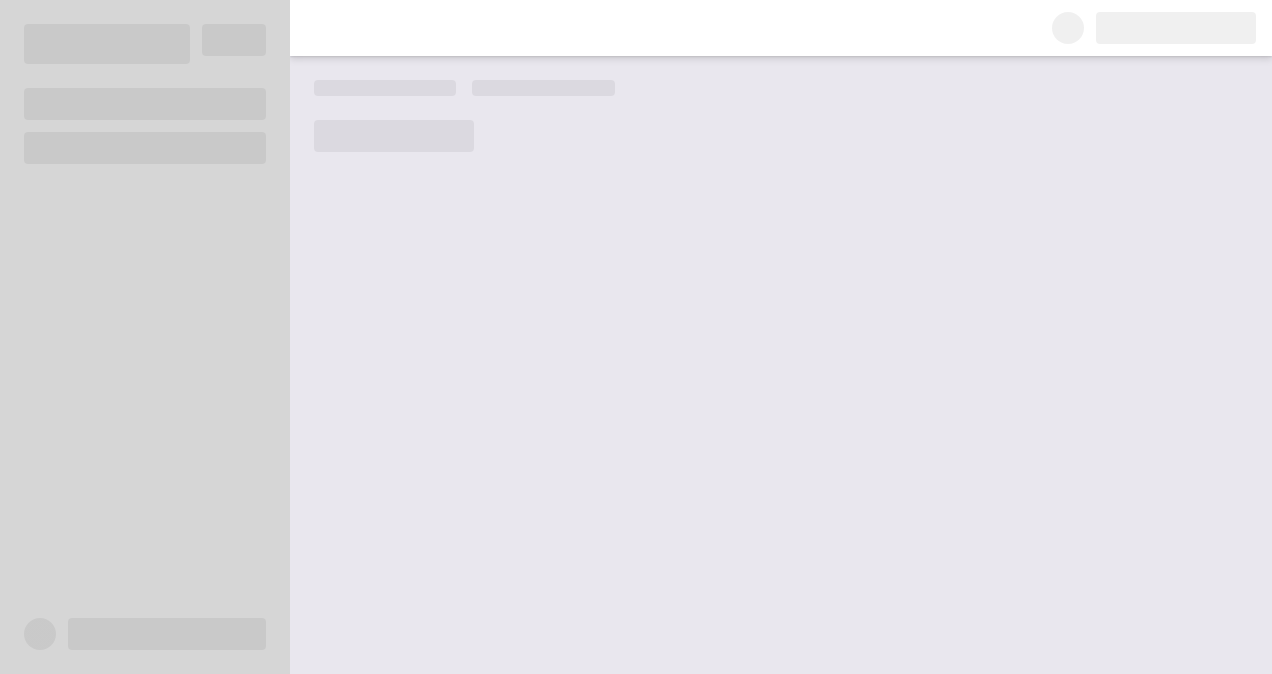 drag, startPoint x: 0, startPoint y: 0, endPoint x: 512, endPoint y: 196, distance: 548.2335 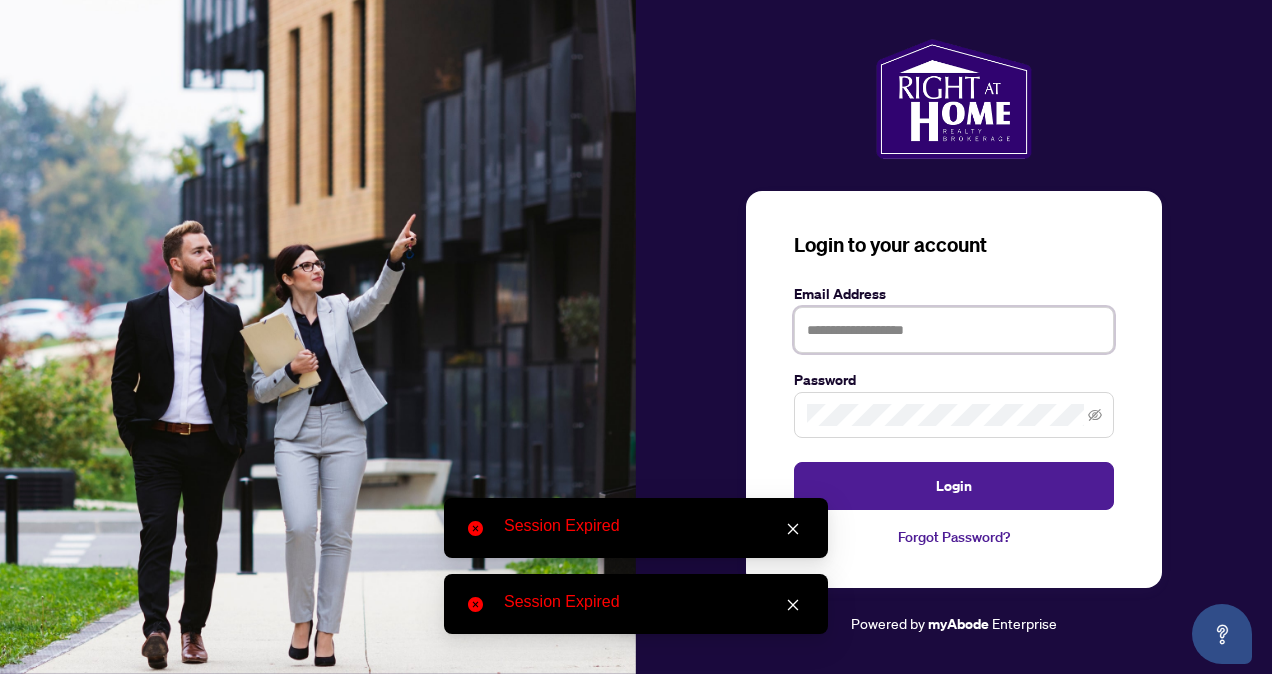 type on "**********" 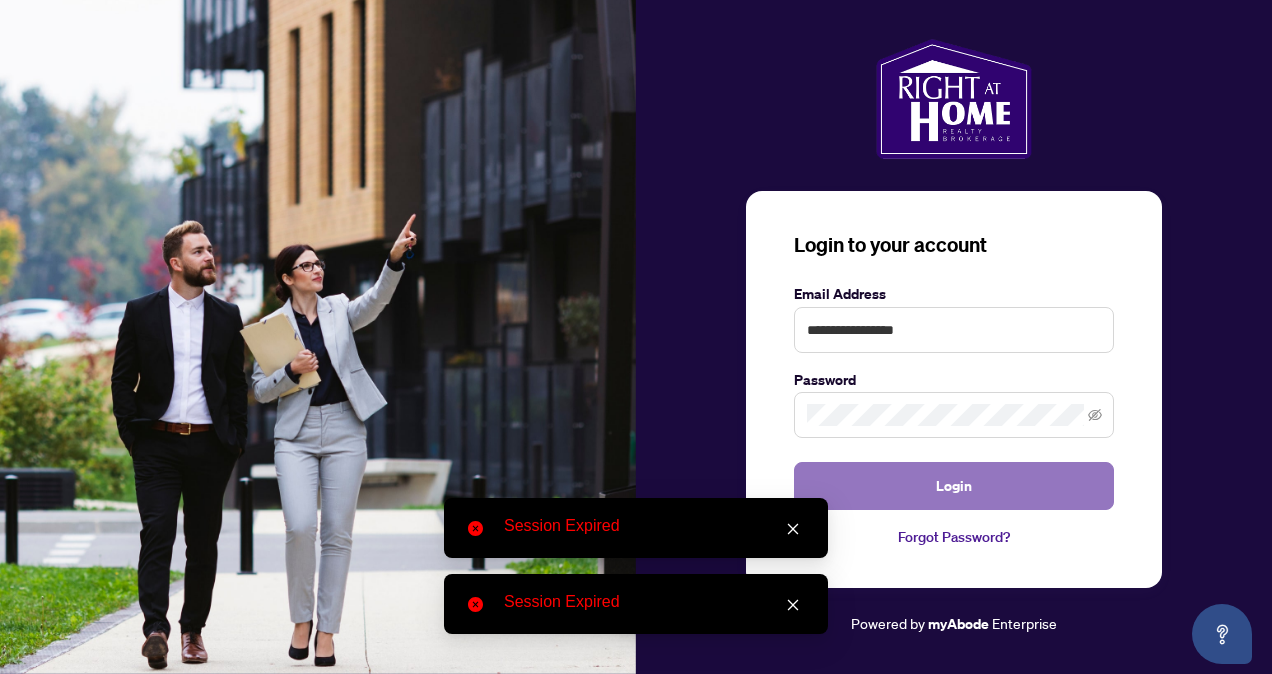 click on "Login" at bounding box center (954, 486) 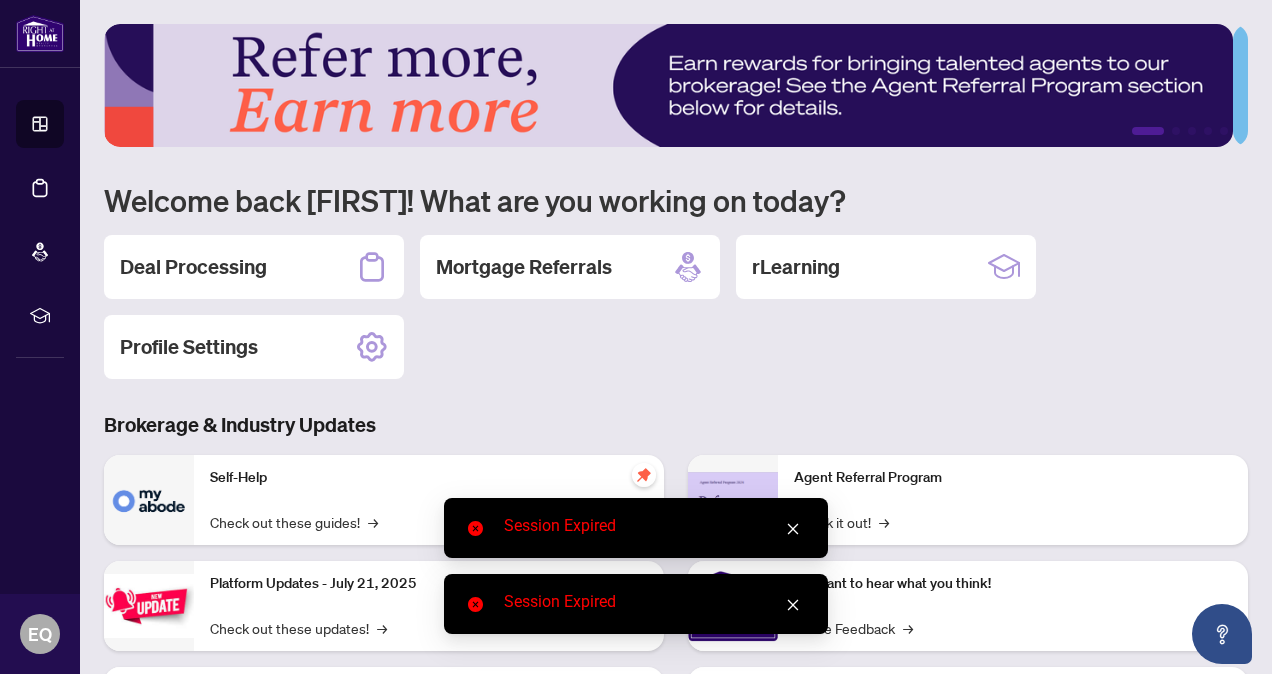 drag, startPoint x: 795, startPoint y: 527, endPoint x: 797, endPoint y: 601, distance: 74.02702 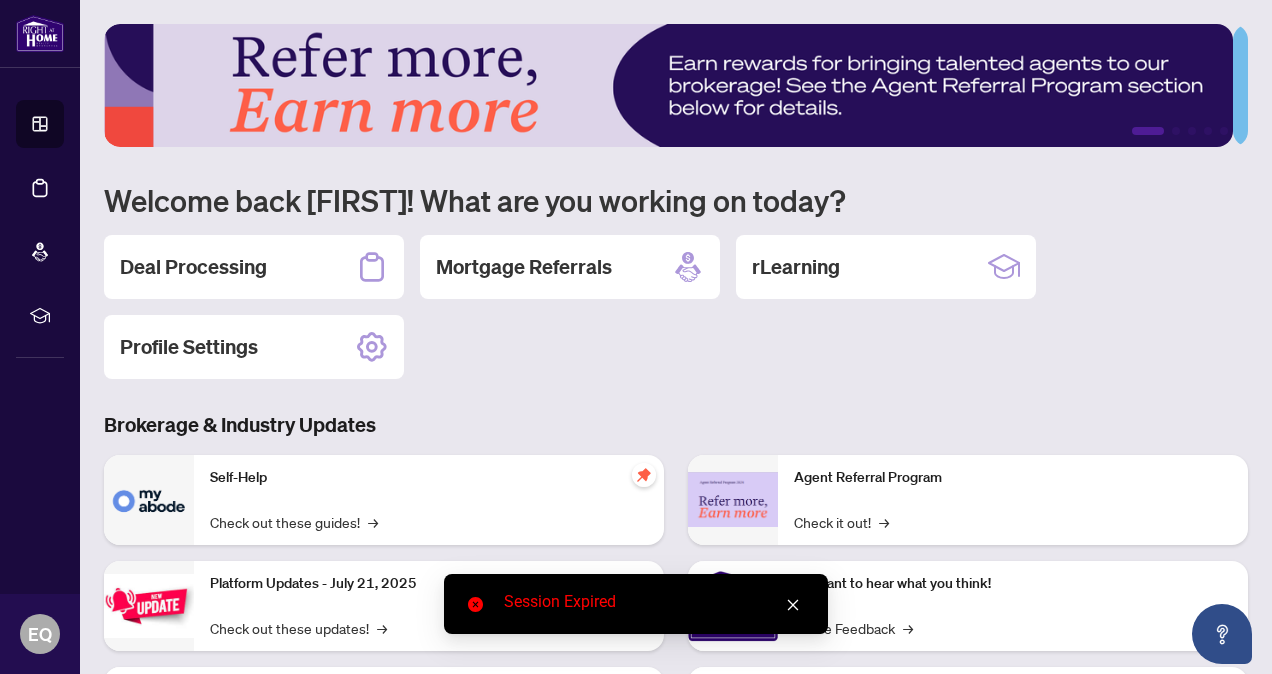 click 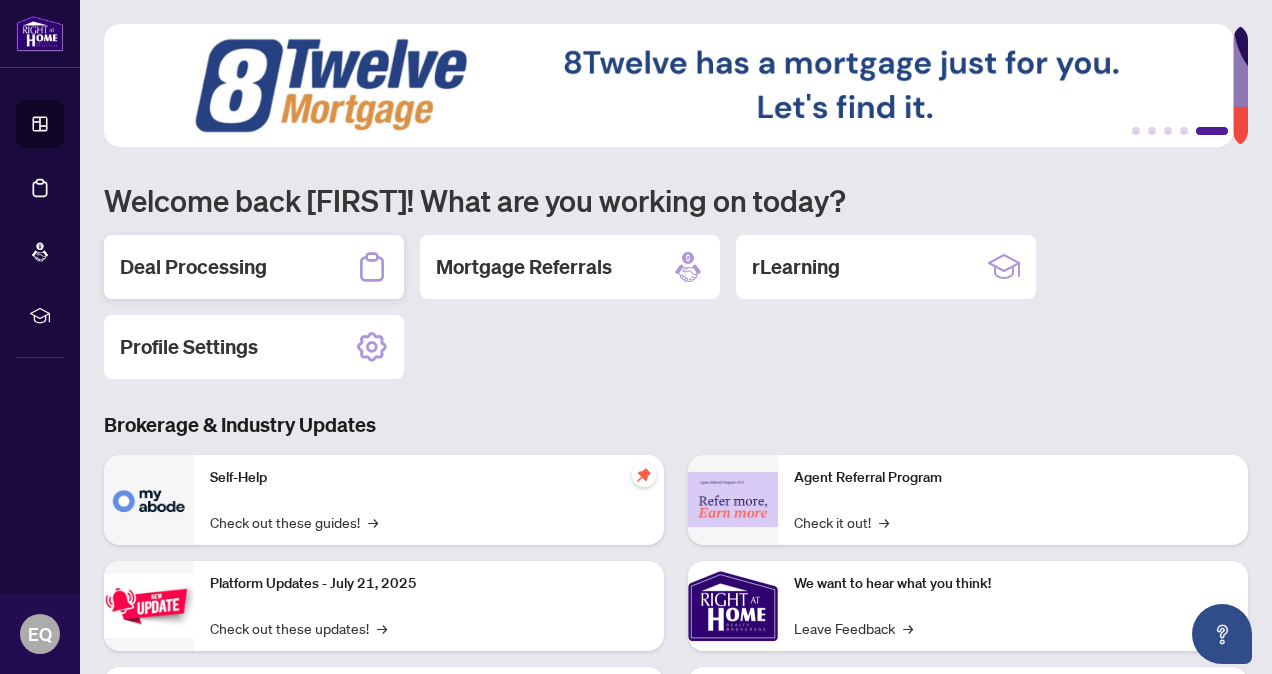 click on "Deal Processing" at bounding box center (254, 267) 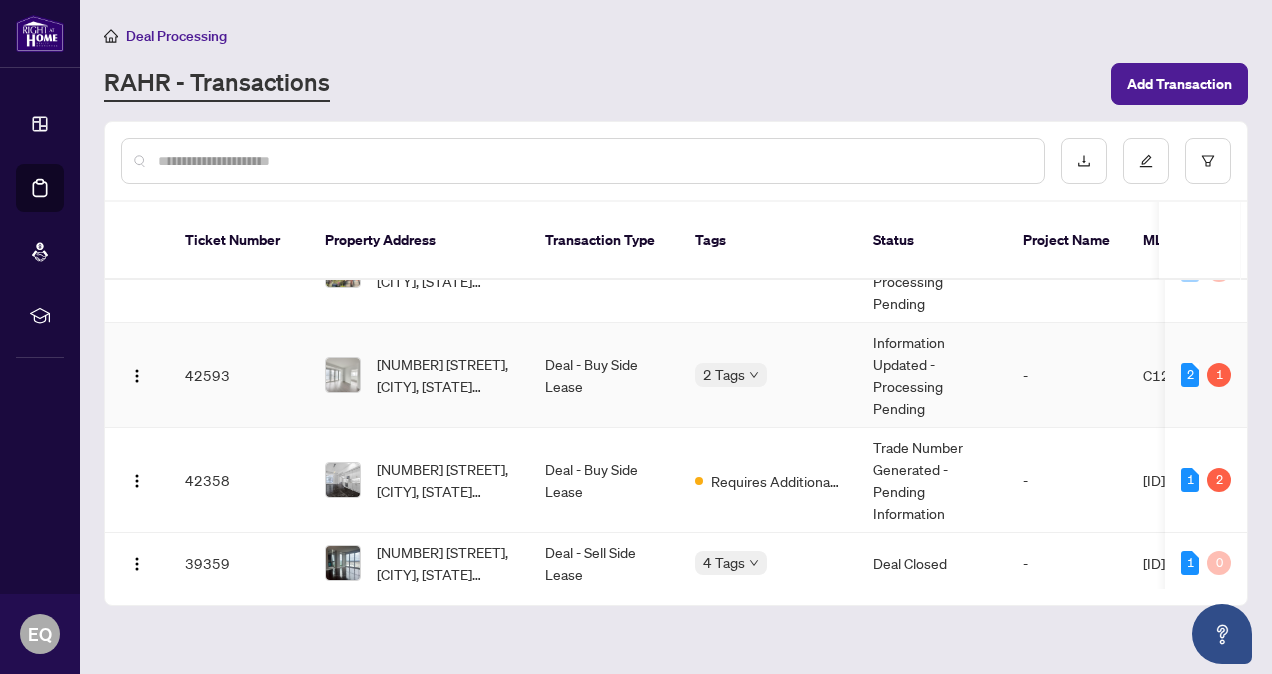 scroll, scrollTop: 146, scrollLeft: 0, axis: vertical 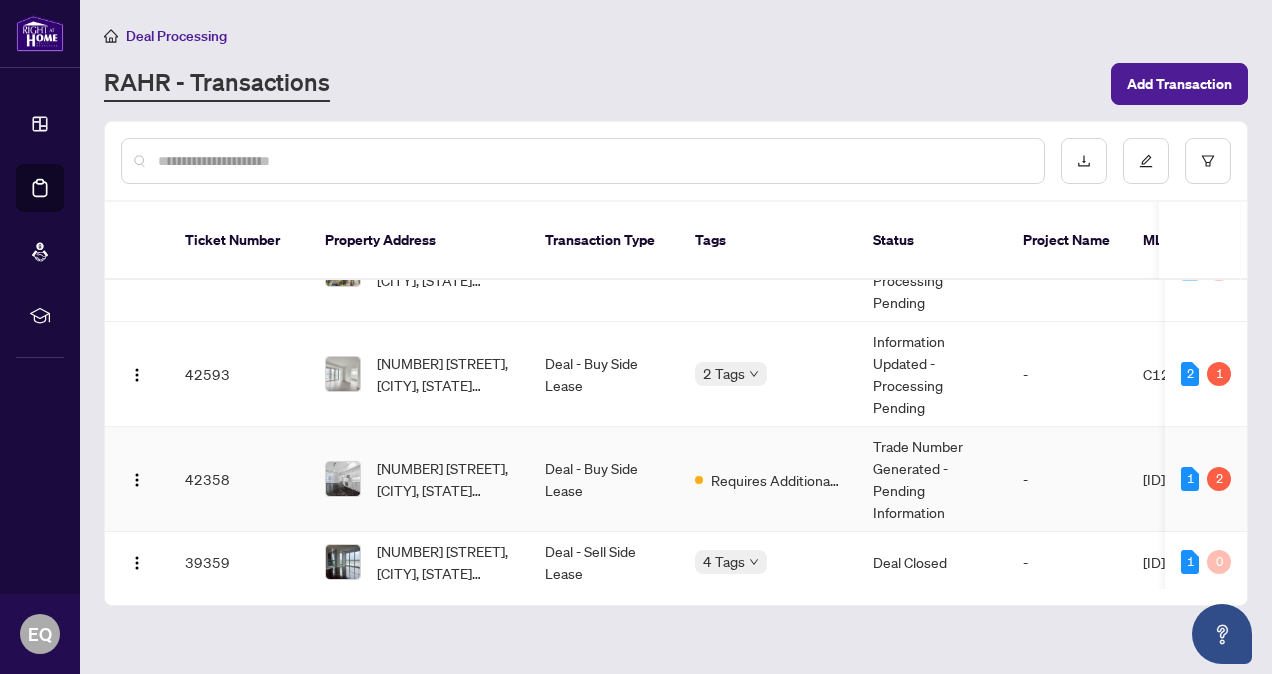 click on "Trade Number Generated - Pending Information" at bounding box center [932, 479] 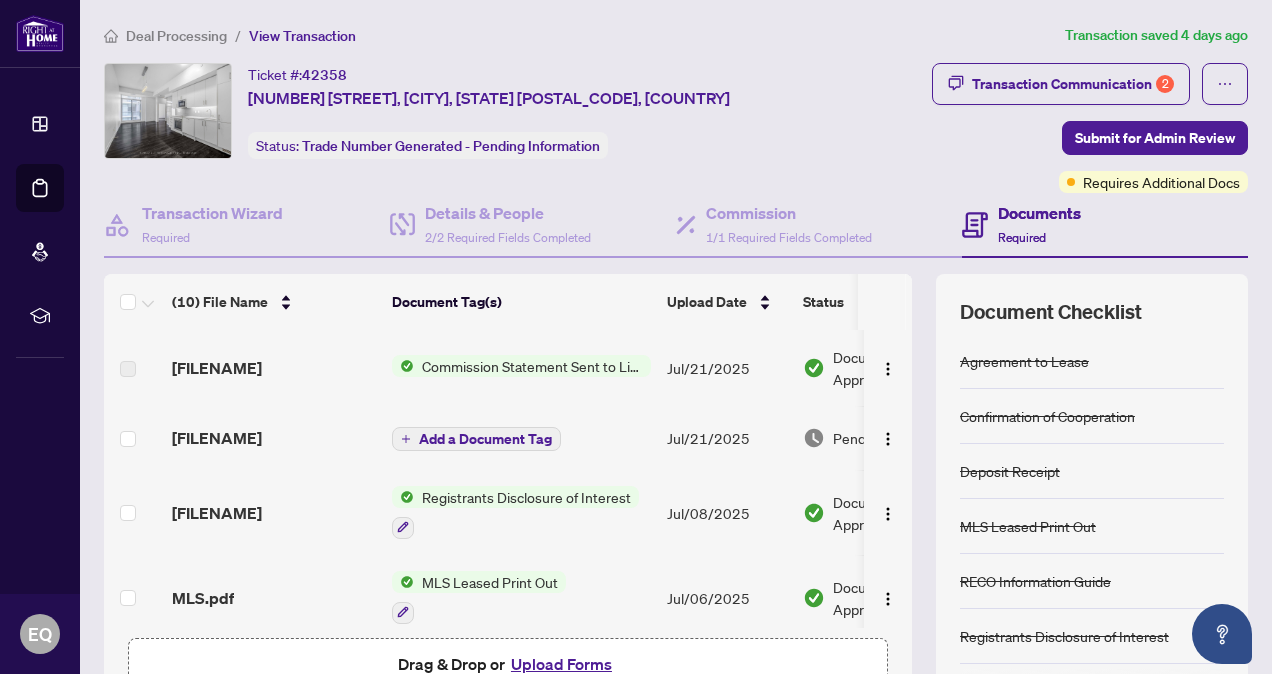 scroll, scrollTop: 106, scrollLeft: 0, axis: vertical 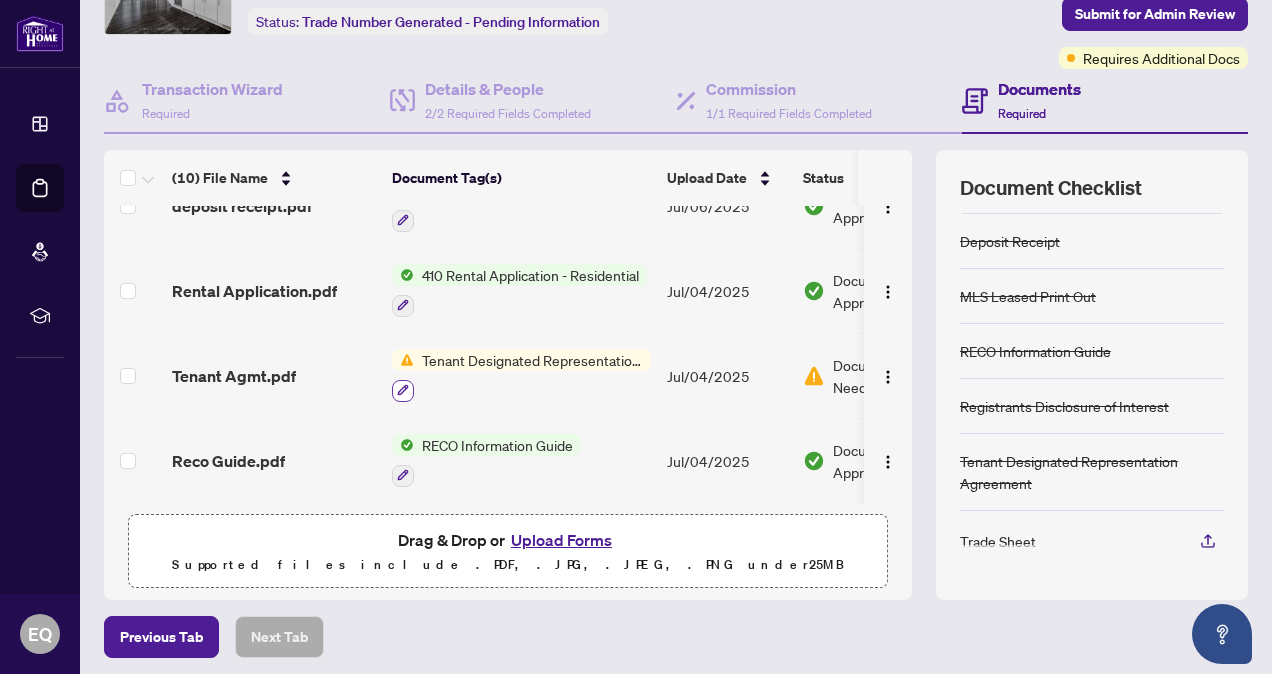 click at bounding box center [403, 391] 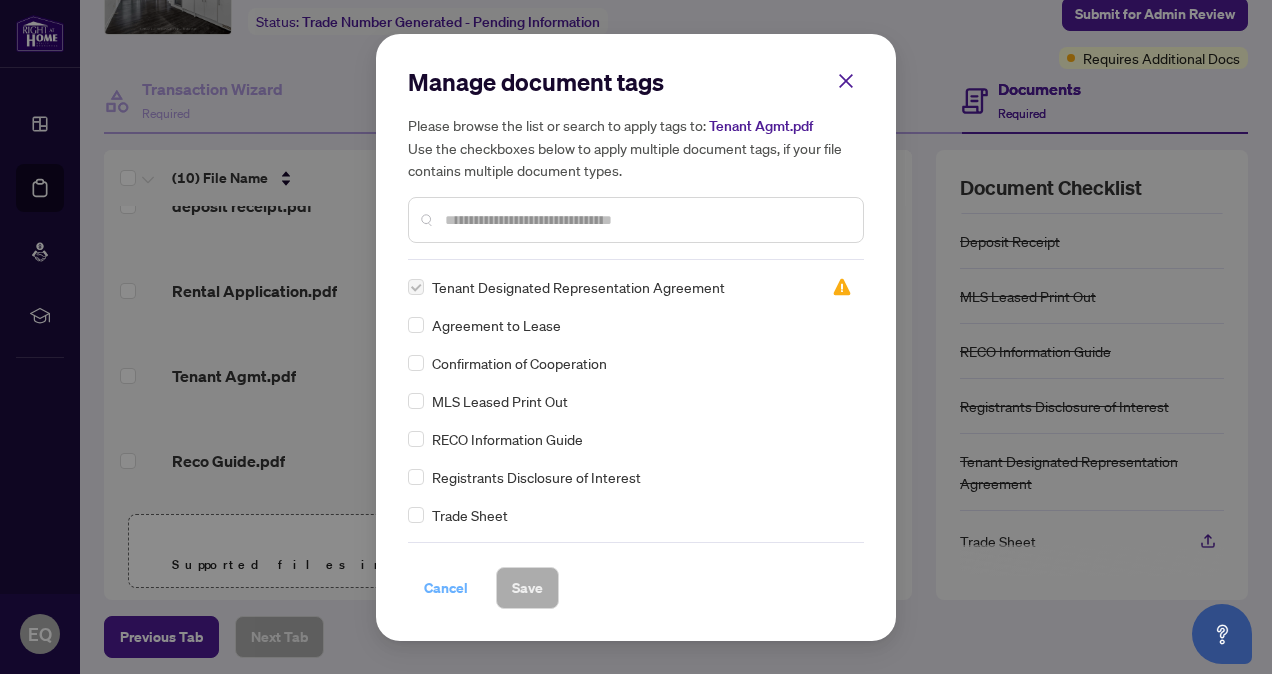 click on "Cancel" at bounding box center [446, 588] 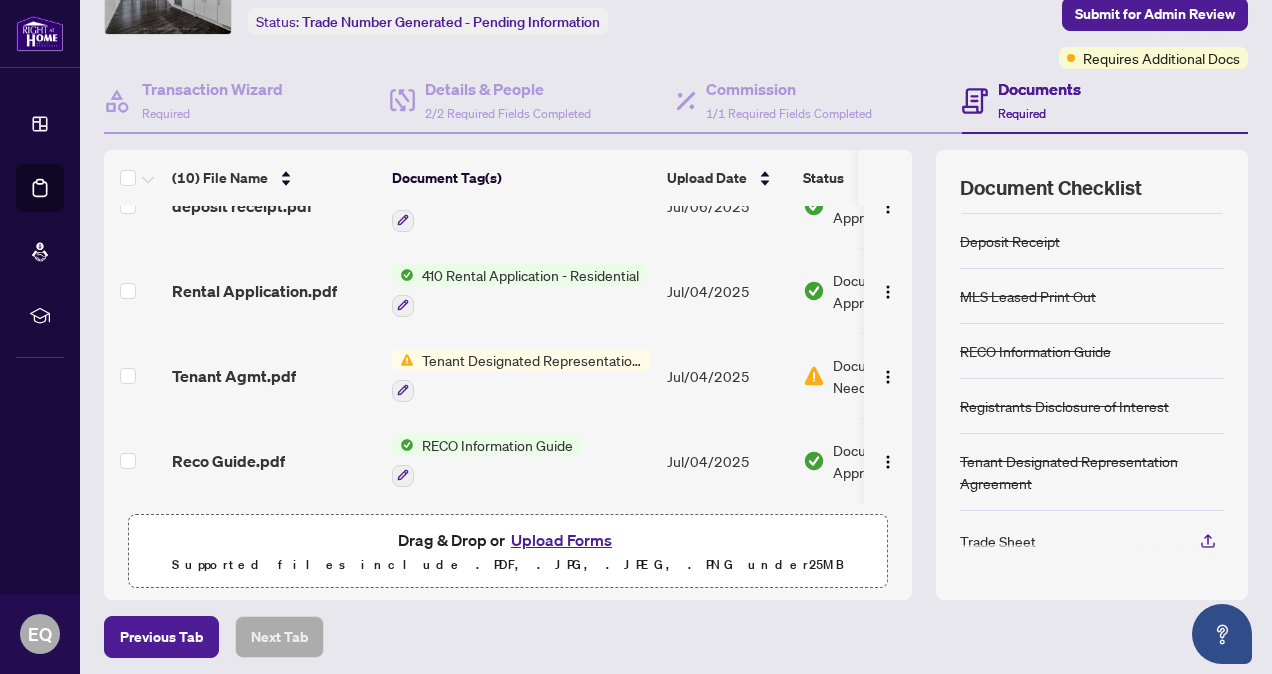 click on "(10) File Name Document Tag(s) Upload Date Status             [FILENAME] Commission Statement Sent to Listing Brokerage Jul/21/2025 Document Approved [FILENAME] Add a Document Tag Jul/21/2025 Pending Review [FILENAME] Registrants Disclosure of Interest Jul/08/2025 Document Approved [FILENAME] MLS Leased Print Out Jul/06/2025 Document Approved [FILENAME] Residential Tenancy Agreement Jul/06/2025 Document Approved [FILENAME] Agreement to Lease Confirmation of Cooperation Jul/06/2025 Document Approved [FILENAME] Deposit Receipt Jul/06/2025 Document Approved [FILENAME] 410 Rental Application - Residential Jul/04/2025 Document Approved [FILENAME] Tenant Designated Representation Agreement Jul/04/2025 Document Needs Work 1 [FILENAME] RECO Information Guide Jul/04/2025 Document Approved Drag & Drop or Upload Forms     25" at bounding box center (508, 375) 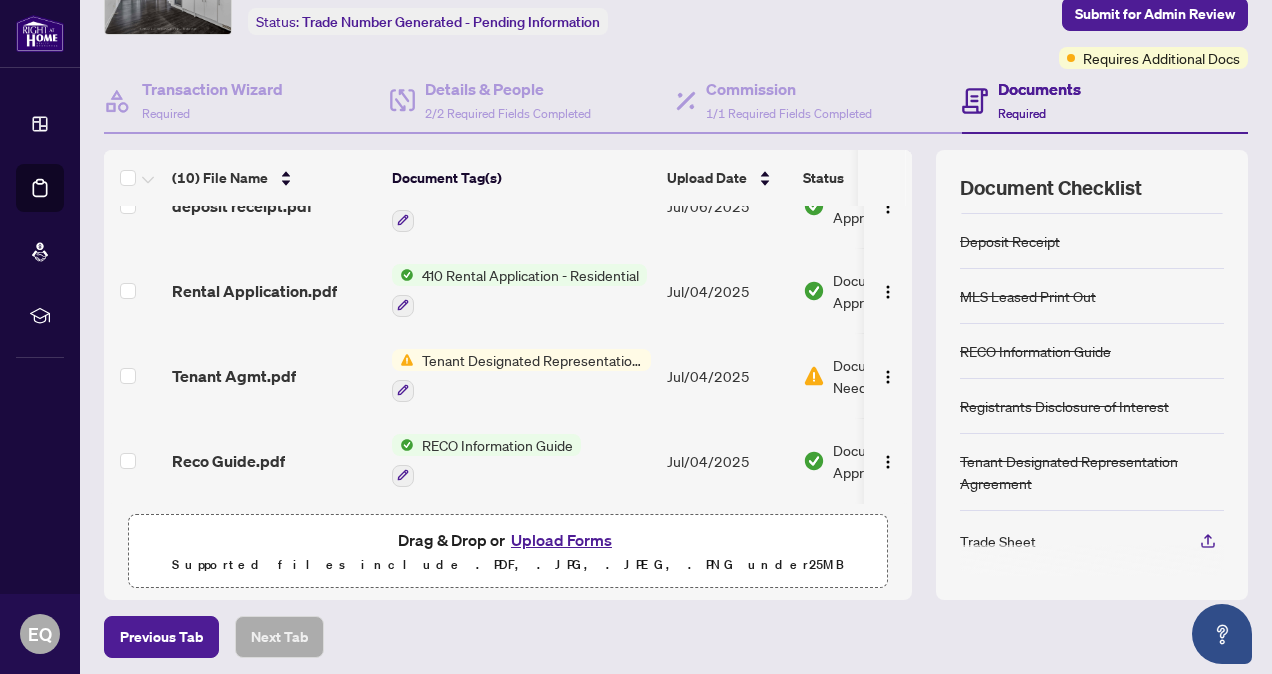 click on "Upload Forms" at bounding box center (561, 540) 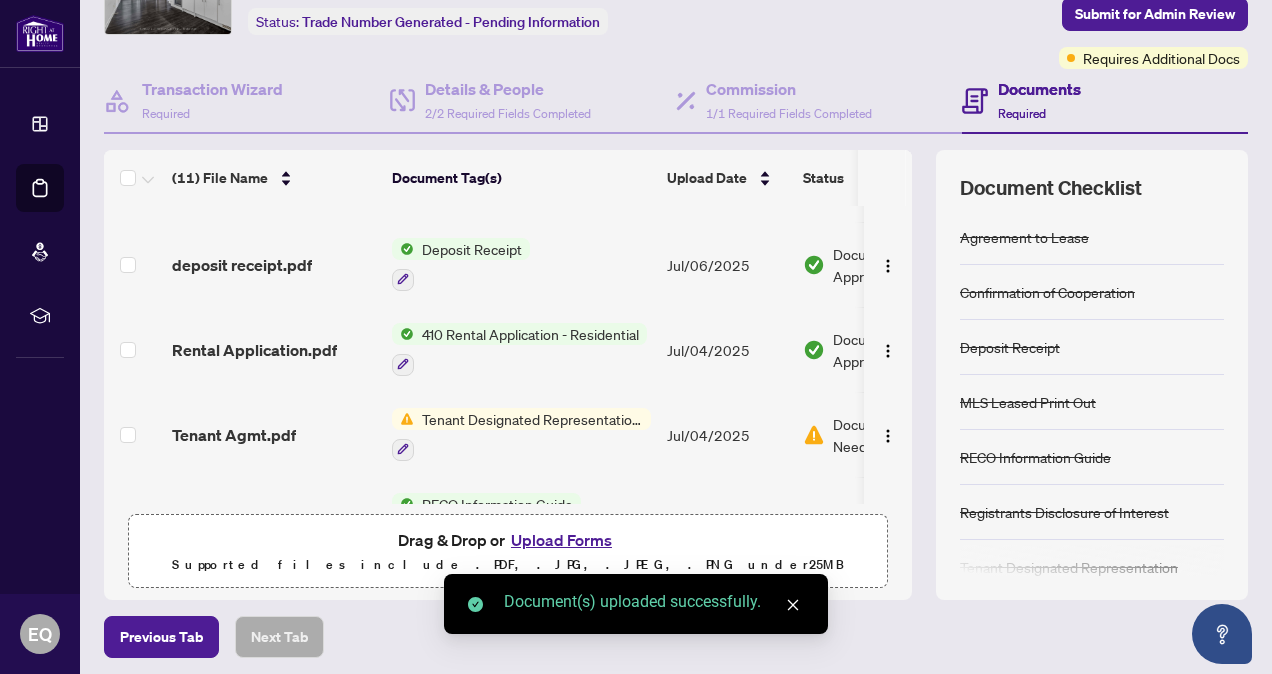 scroll, scrollTop: 198, scrollLeft: 0, axis: vertical 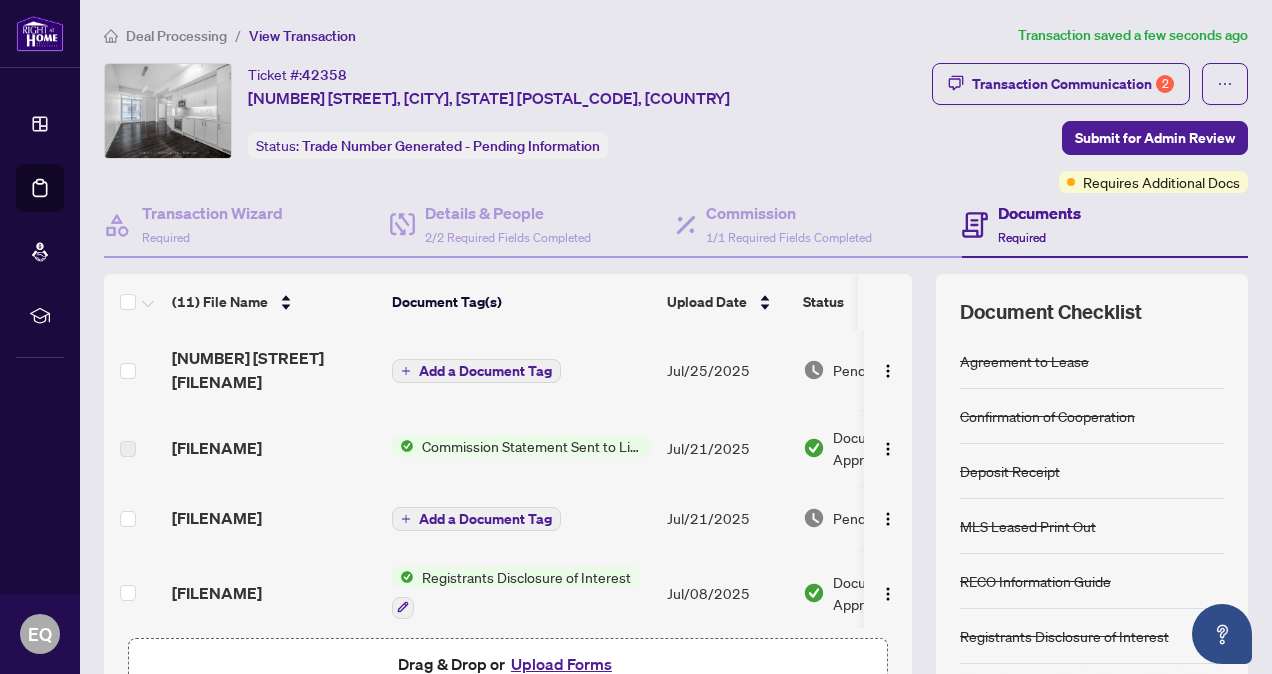 click on "Add a Document Tag" at bounding box center (485, 371) 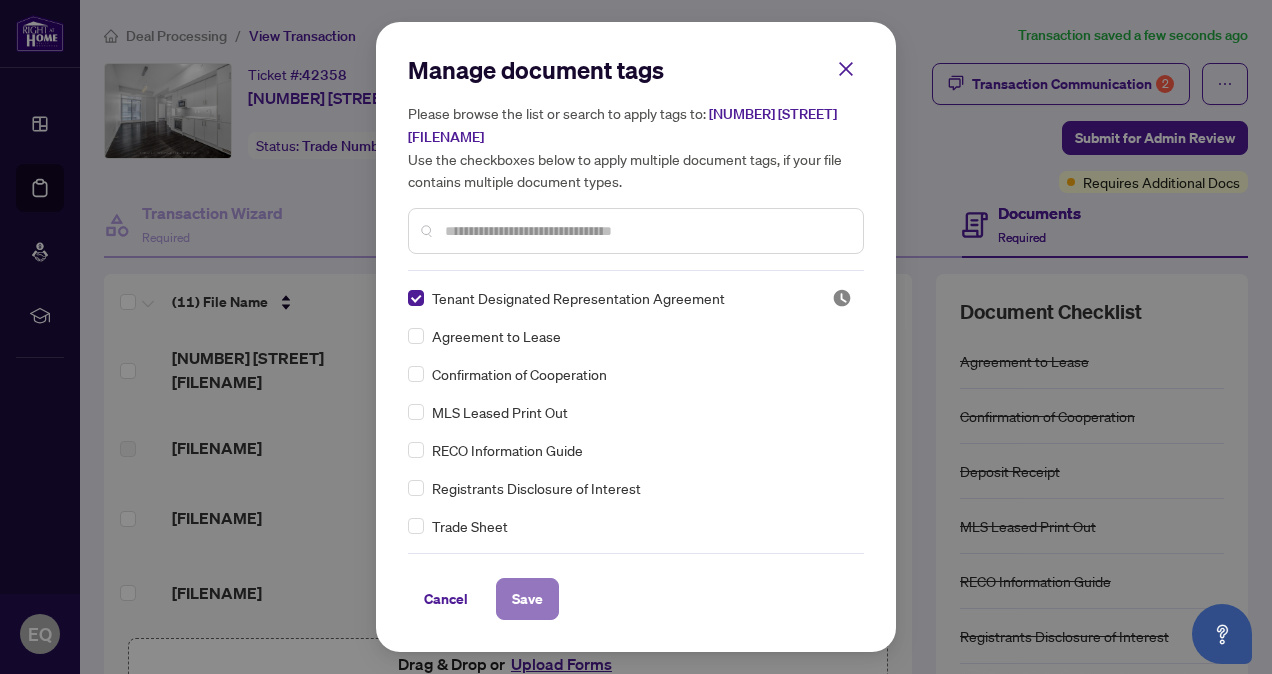 click on "Save" at bounding box center [527, 599] 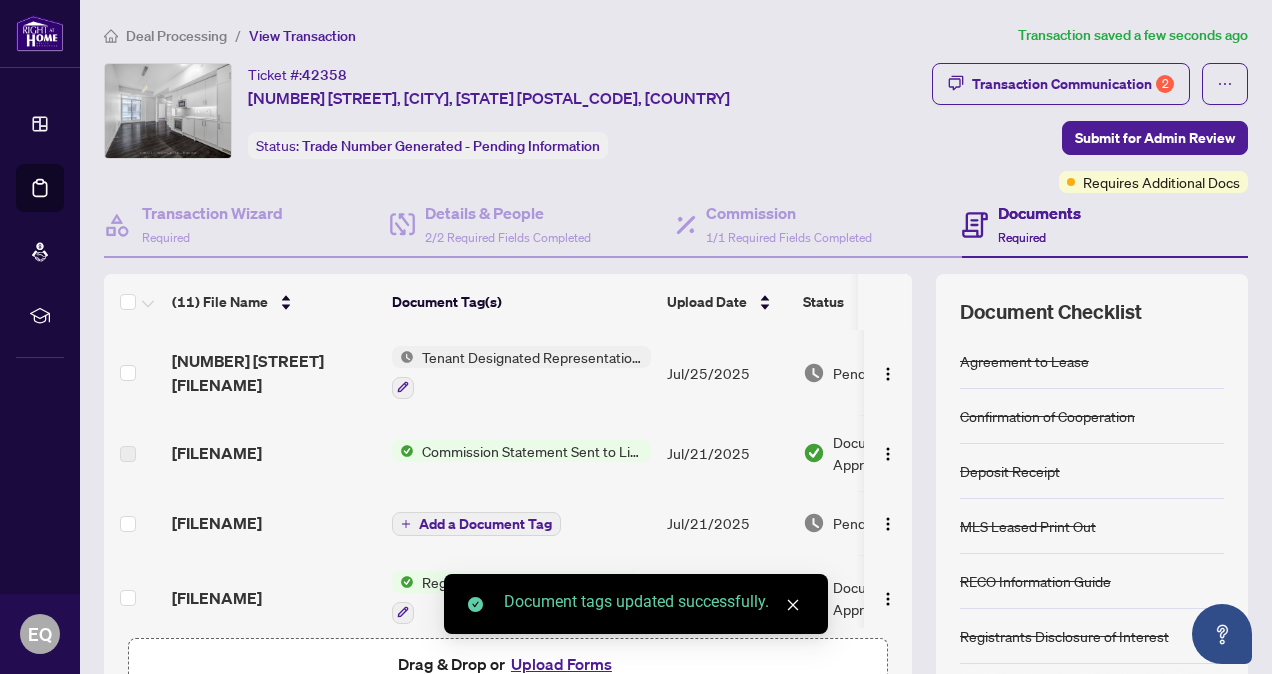 scroll, scrollTop: 106, scrollLeft: 0, axis: vertical 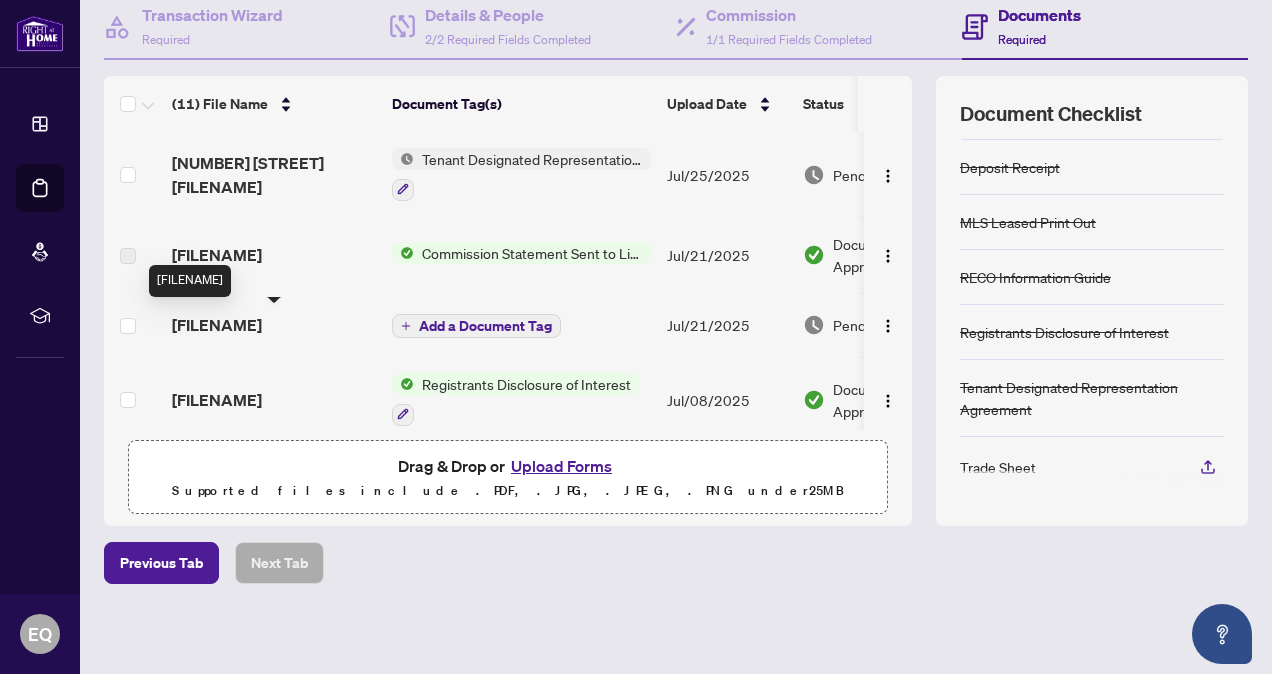 click on "[FILENAME]" at bounding box center [217, 325] 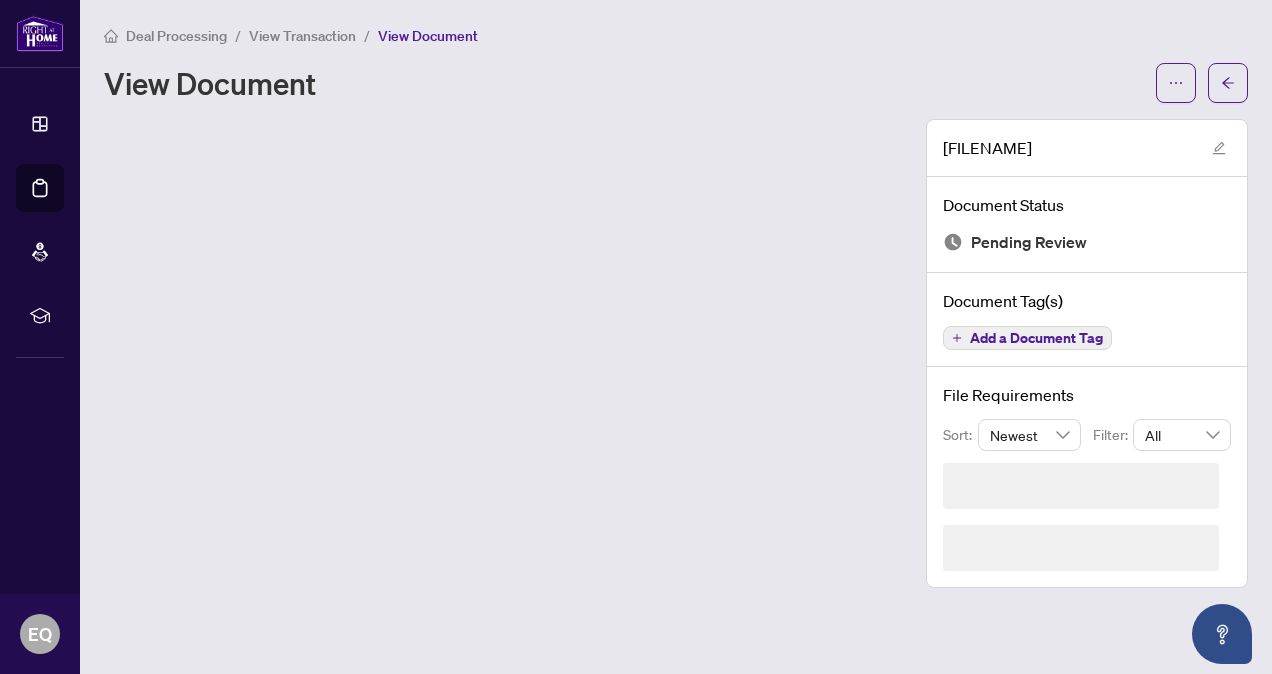 scroll, scrollTop: 0, scrollLeft: 0, axis: both 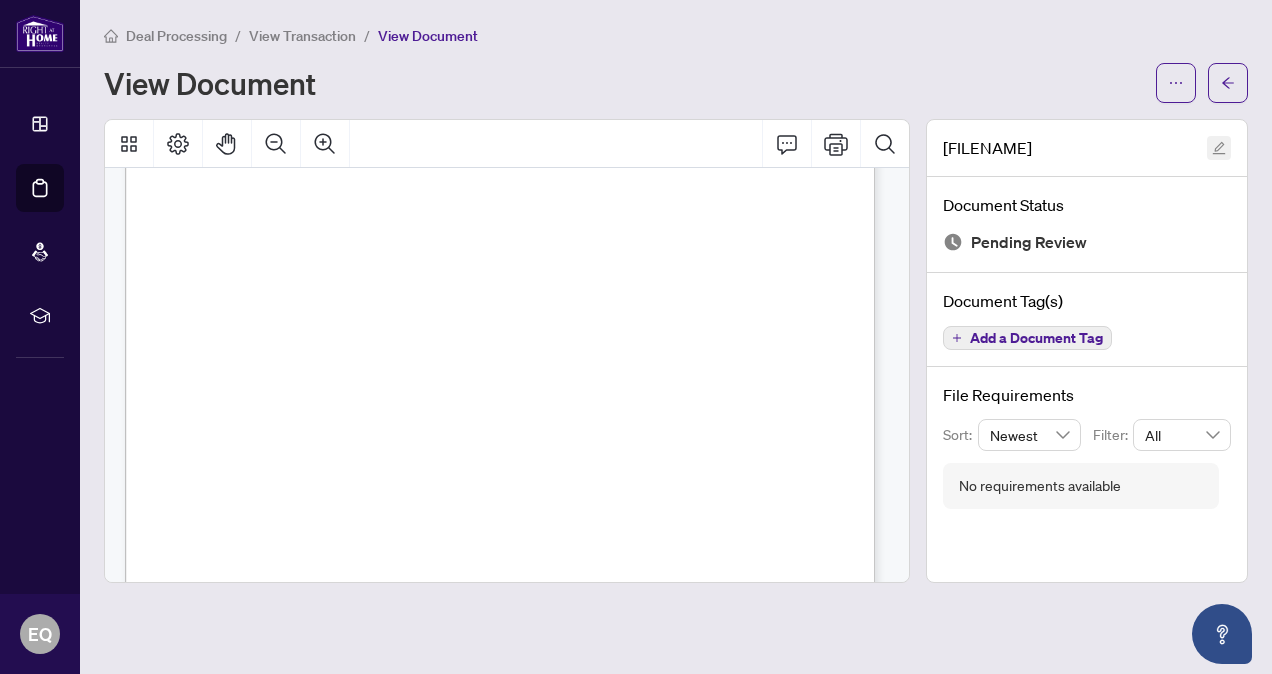 click 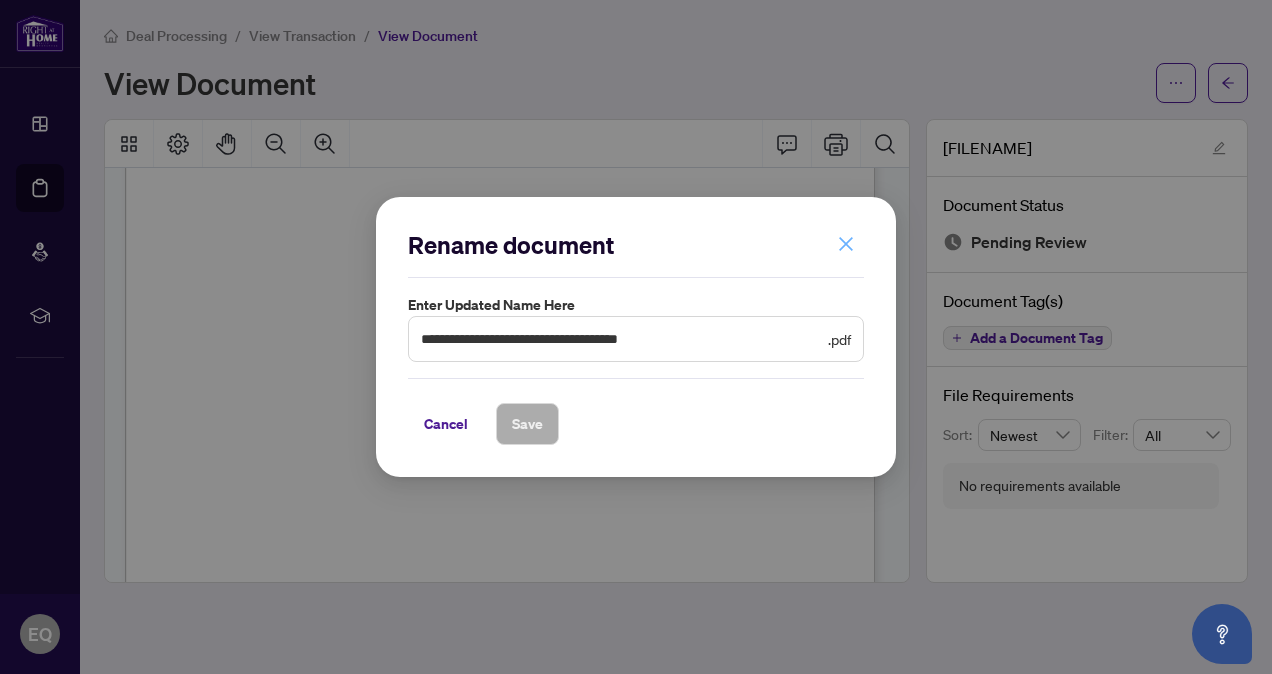 click 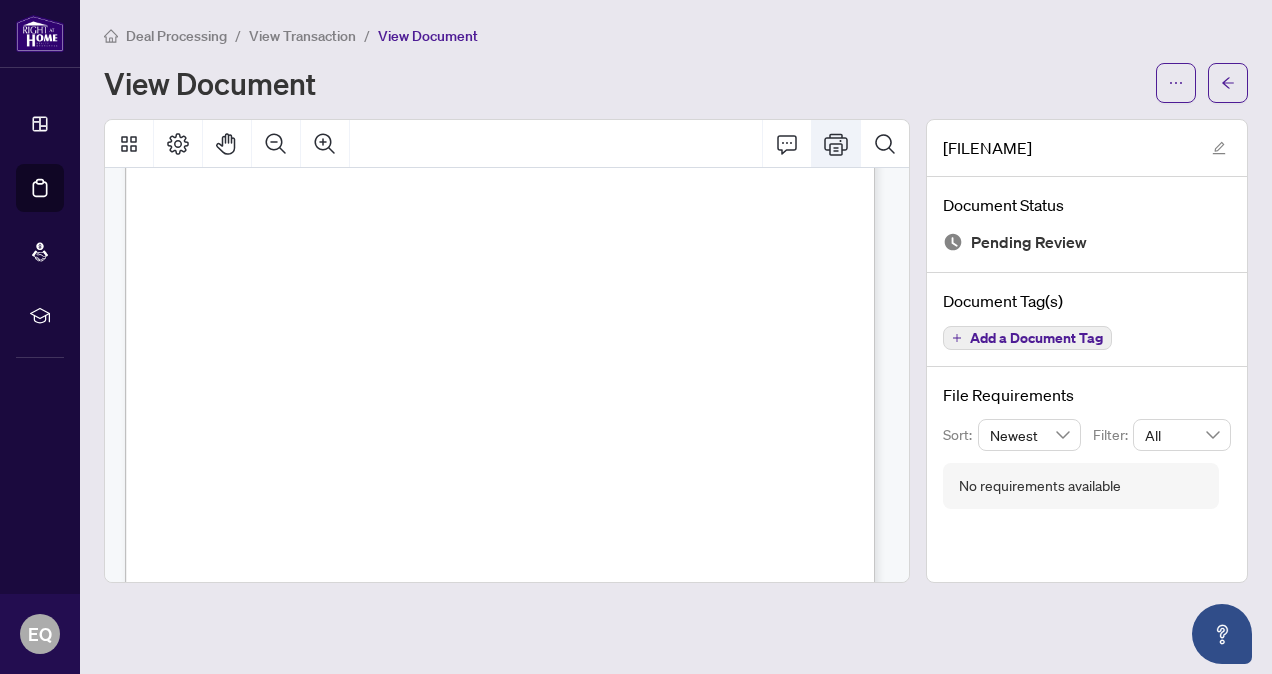 click 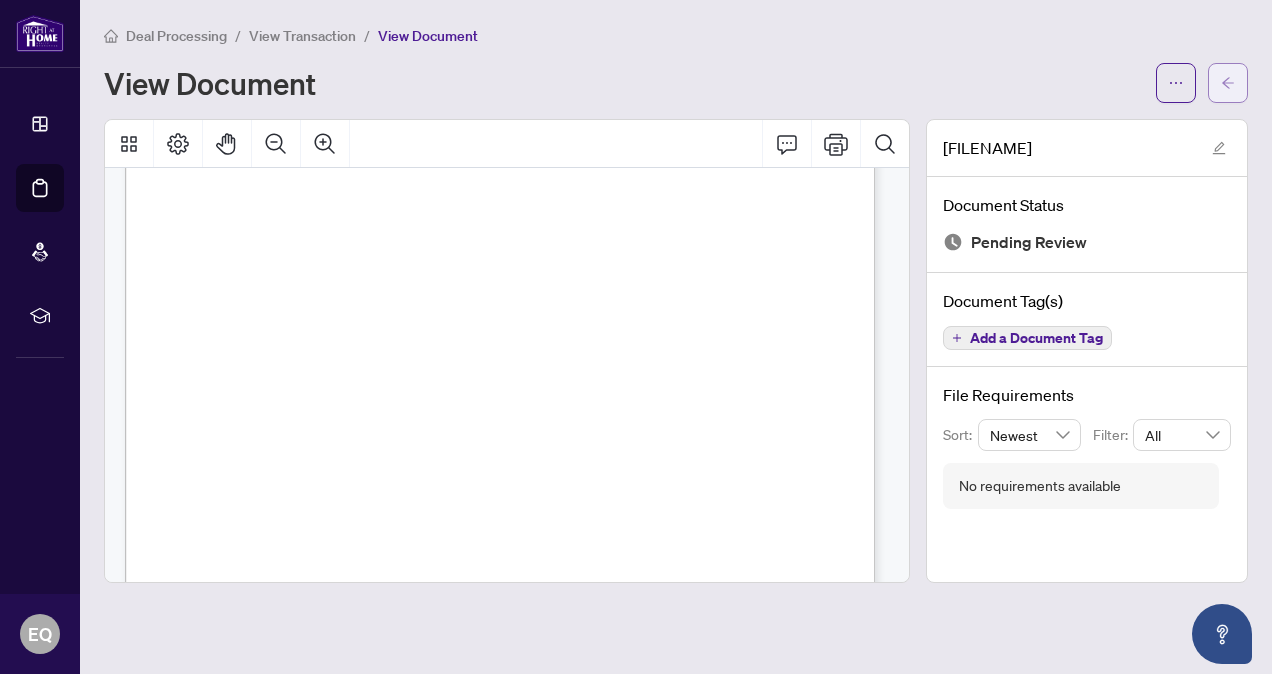 click at bounding box center (1228, 83) 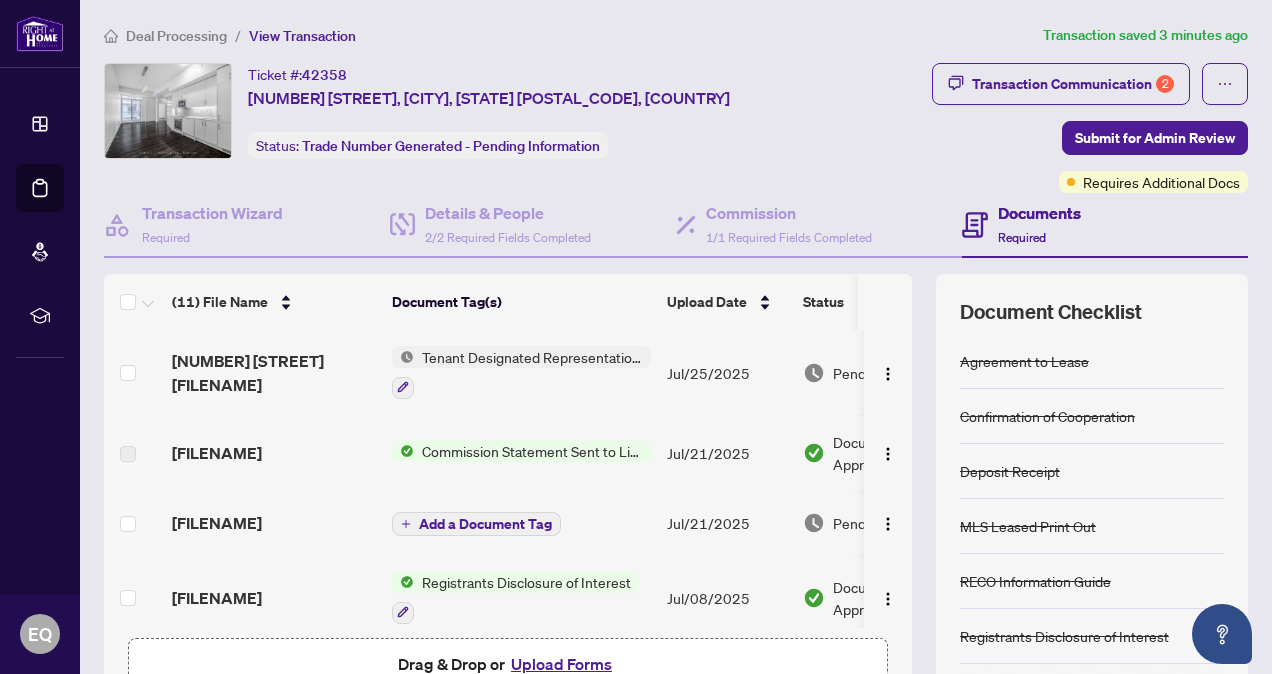 scroll, scrollTop: 106, scrollLeft: 0, axis: vertical 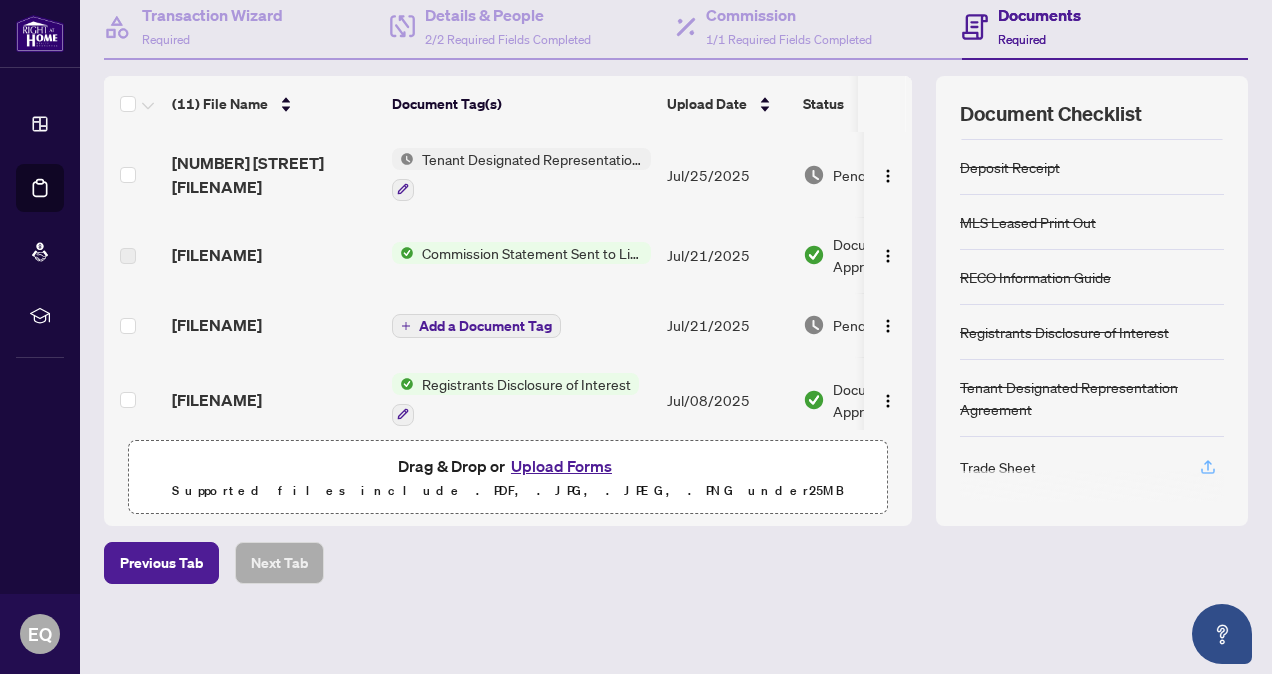 click 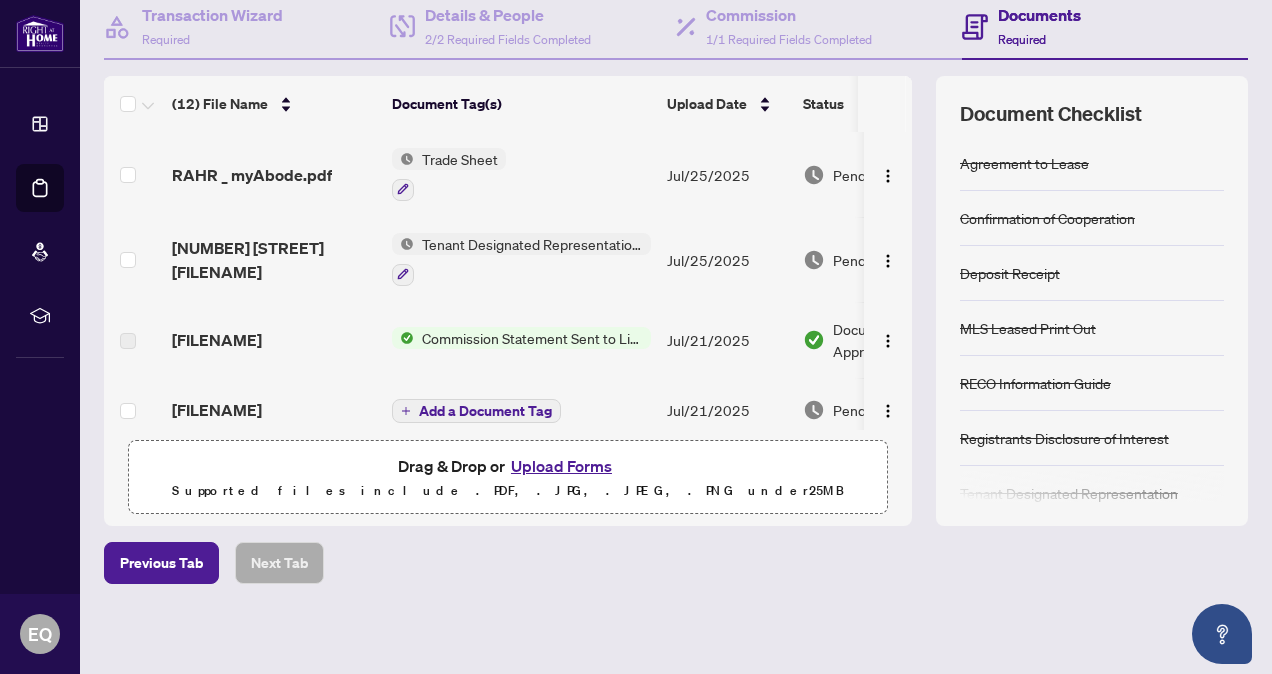 scroll, scrollTop: 0, scrollLeft: 0, axis: both 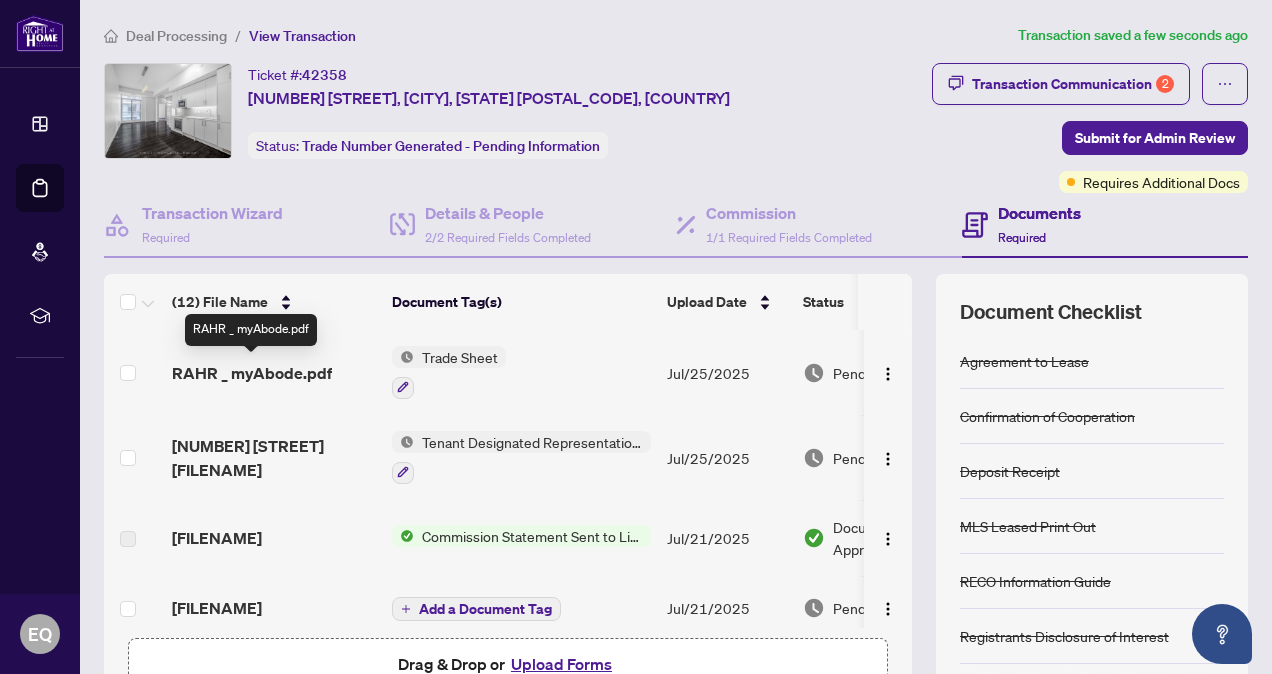click on "RAHR _ myAbode.pdf" at bounding box center (252, 373) 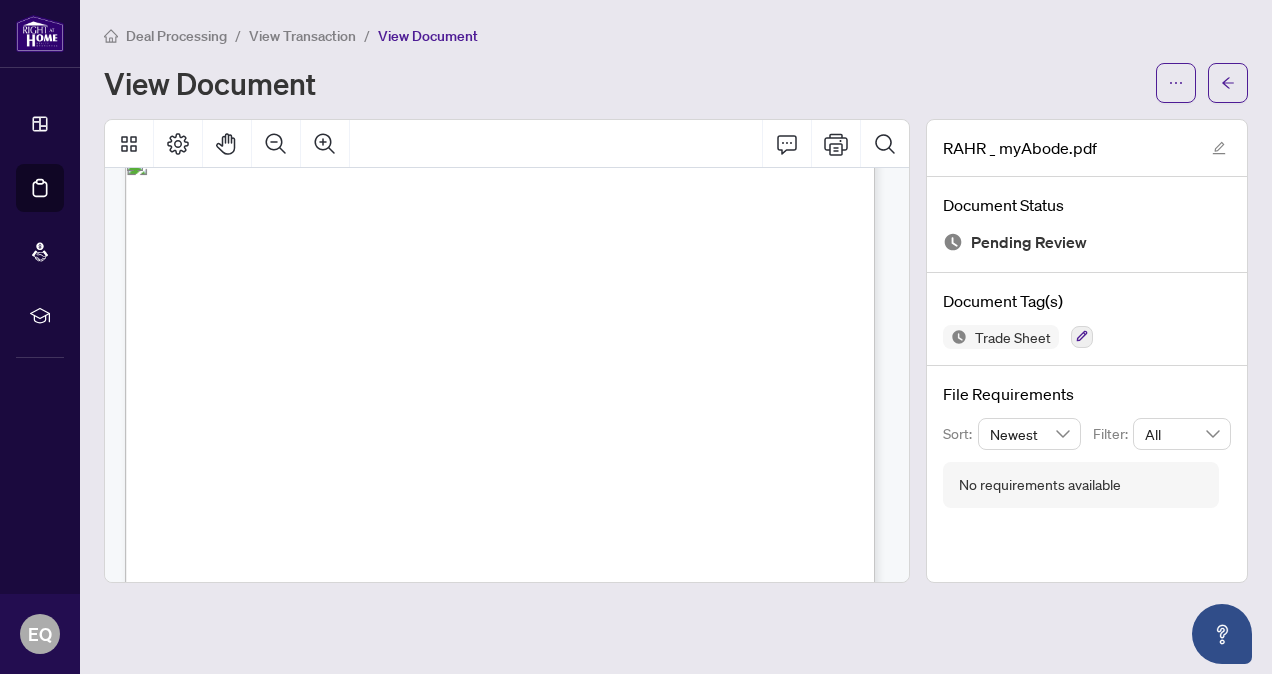 scroll, scrollTop: 0, scrollLeft: 0, axis: both 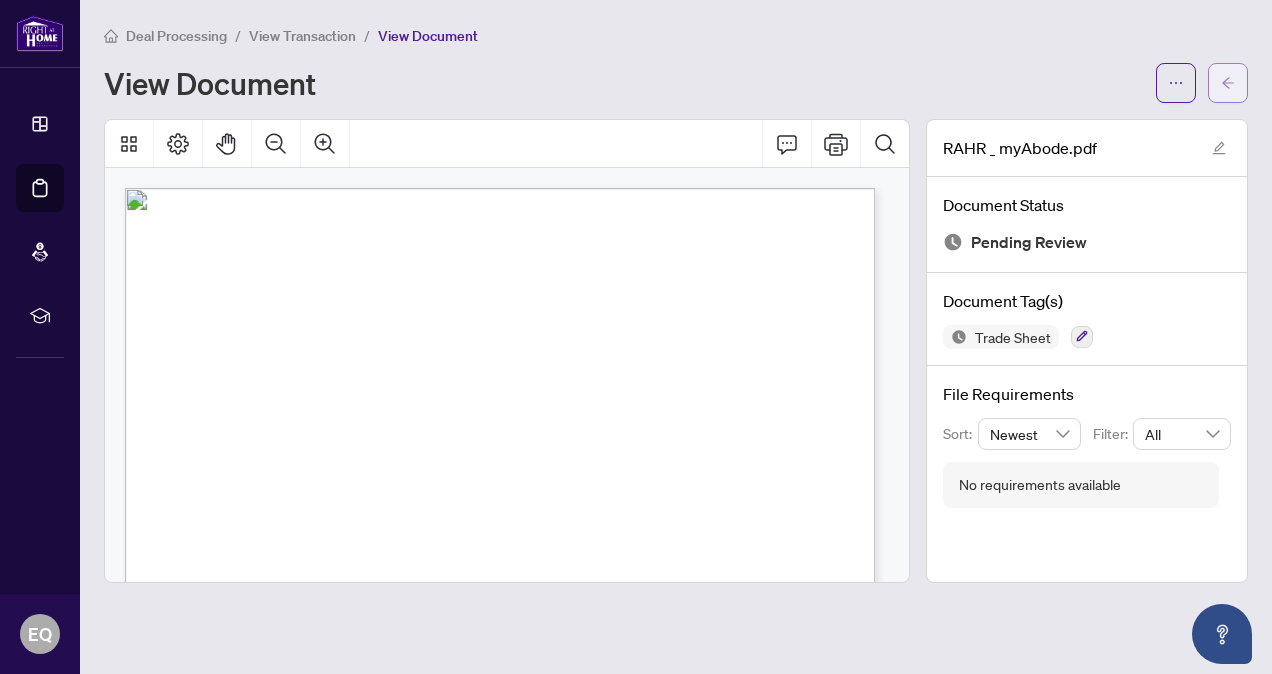 click 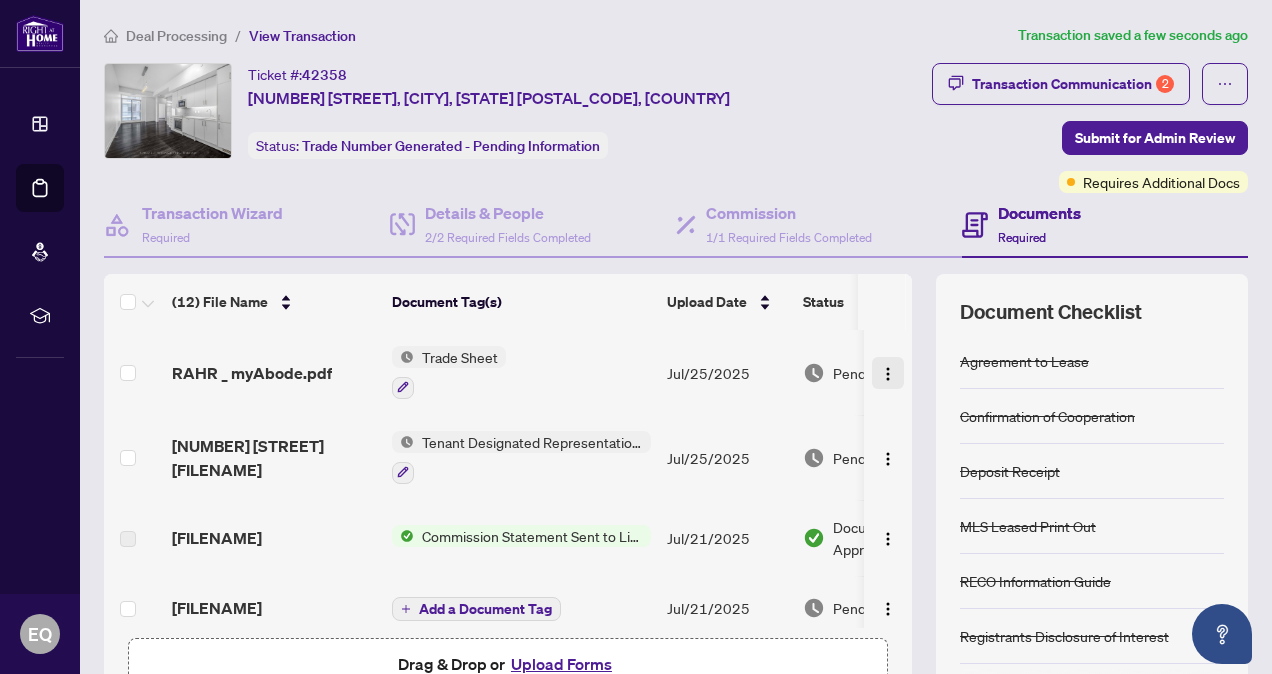 click at bounding box center [888, 374] 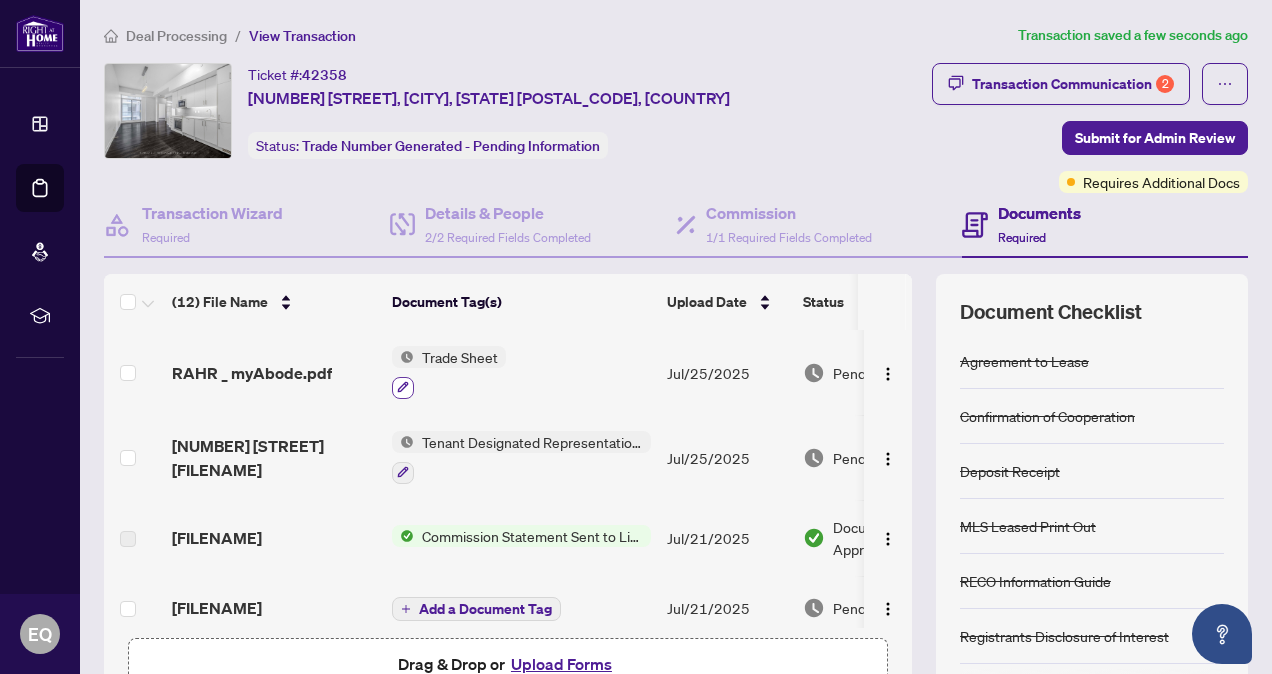 click 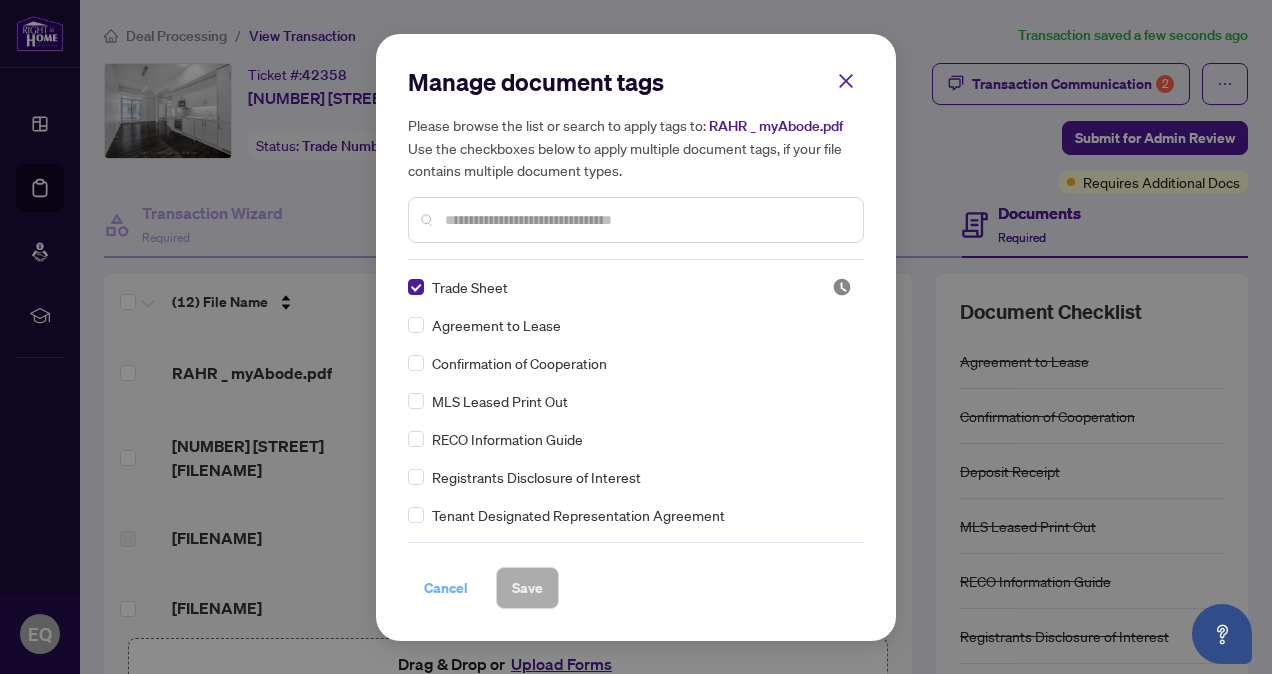 click on "Cancel" at bounding box center [446, 588] 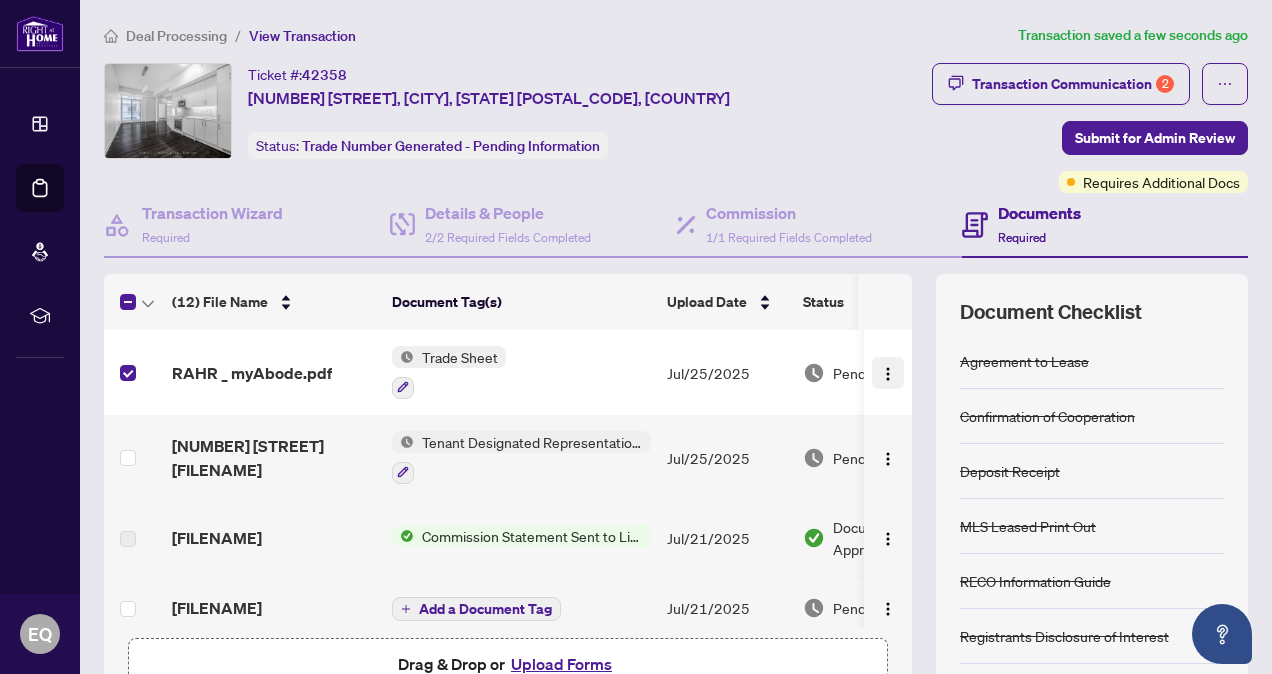 click at bounding box center [888, 374] 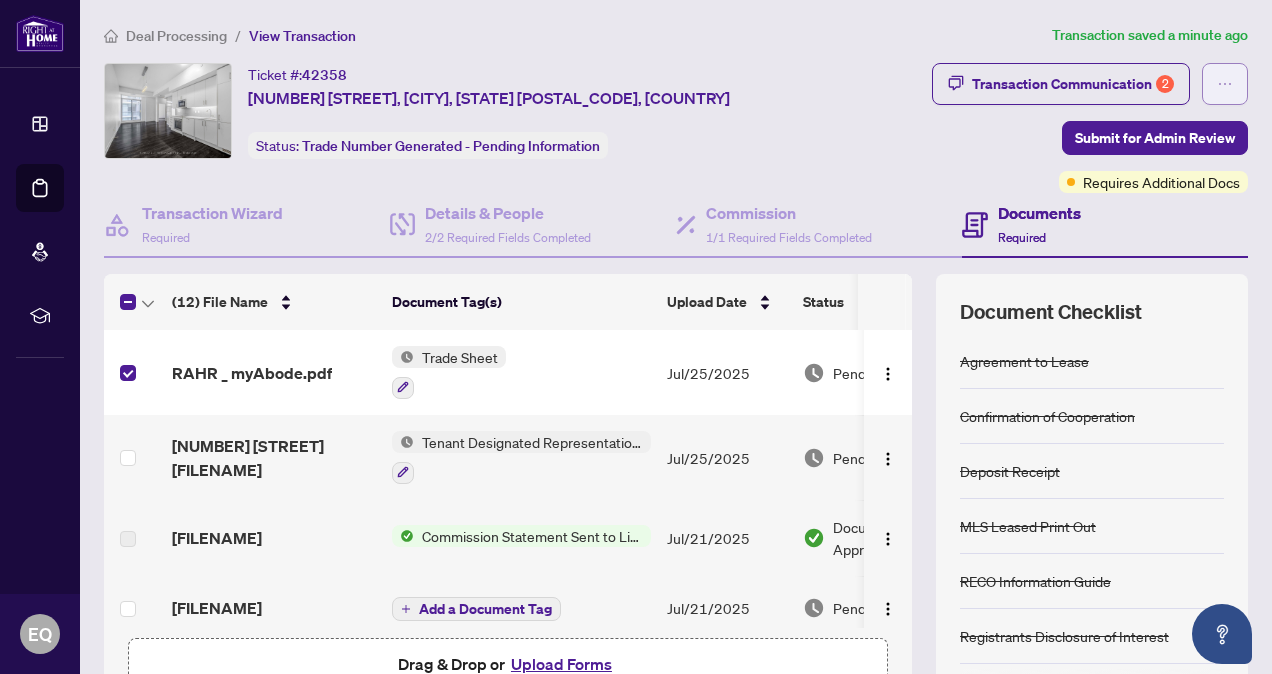 click 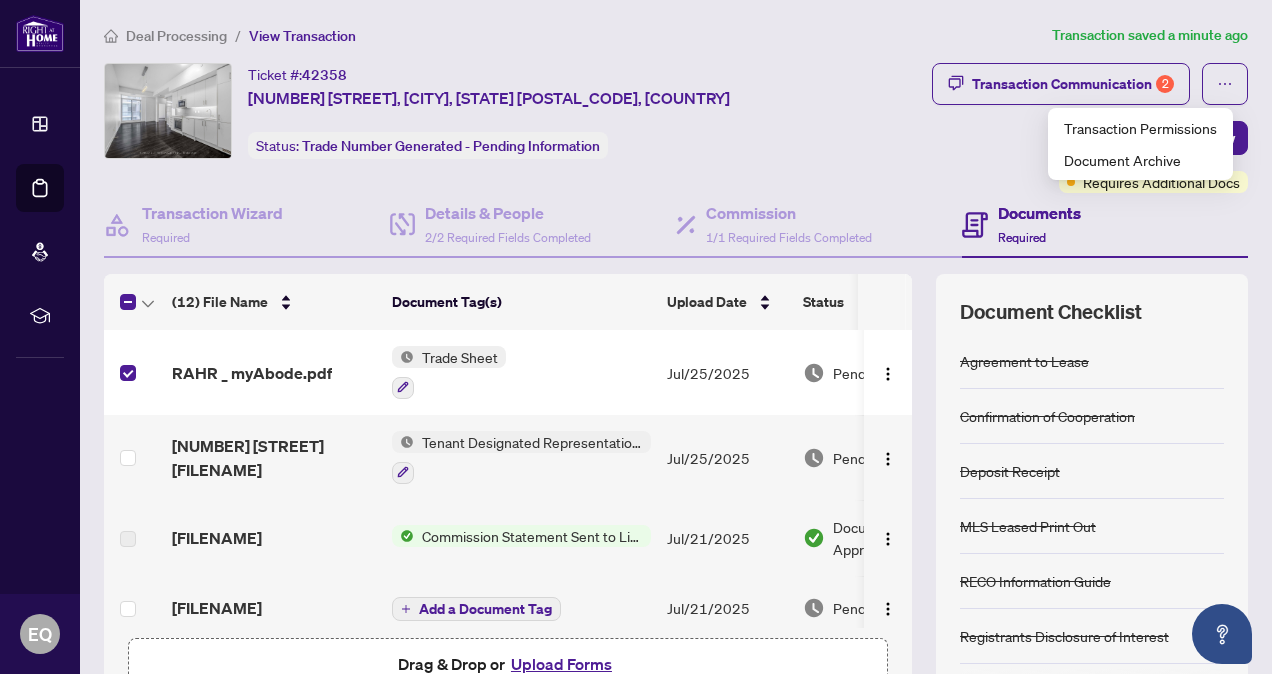 click on "Transaction Communication 2 Submit for Admin Review Requires Additional Docs" at bounding box center [1041, 128] 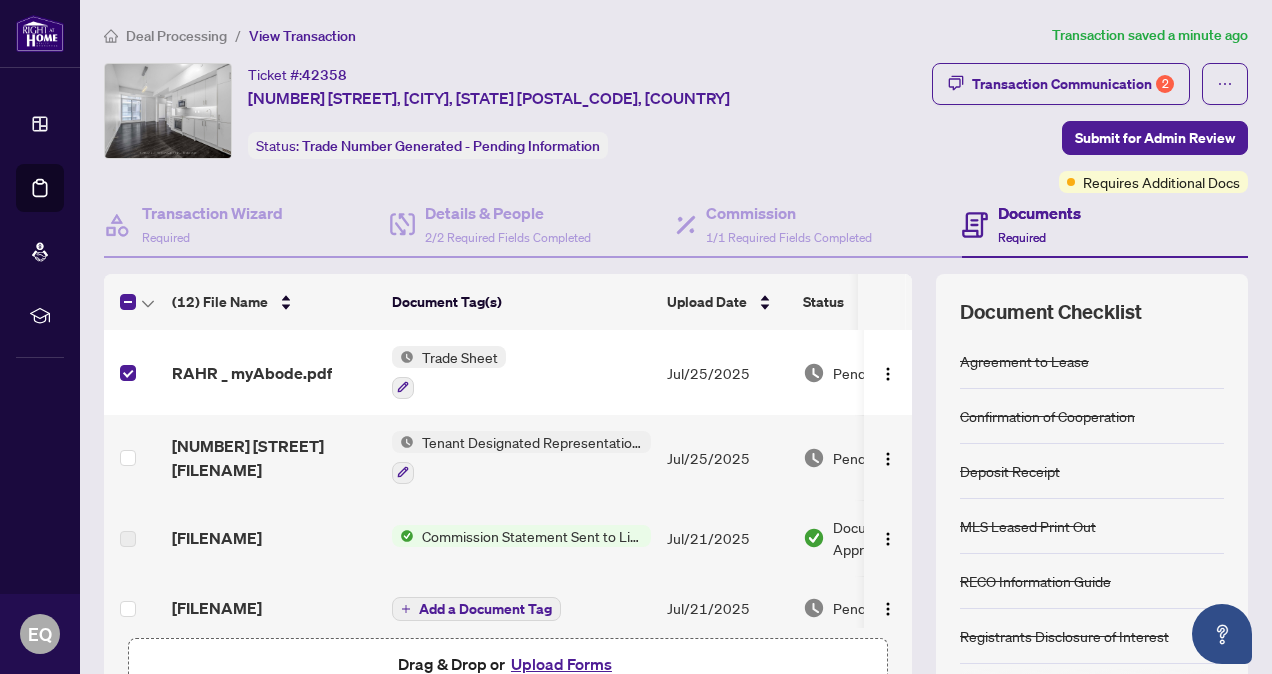scroll, scrollTop: 100, scrollLeft: 0, axis: vertical 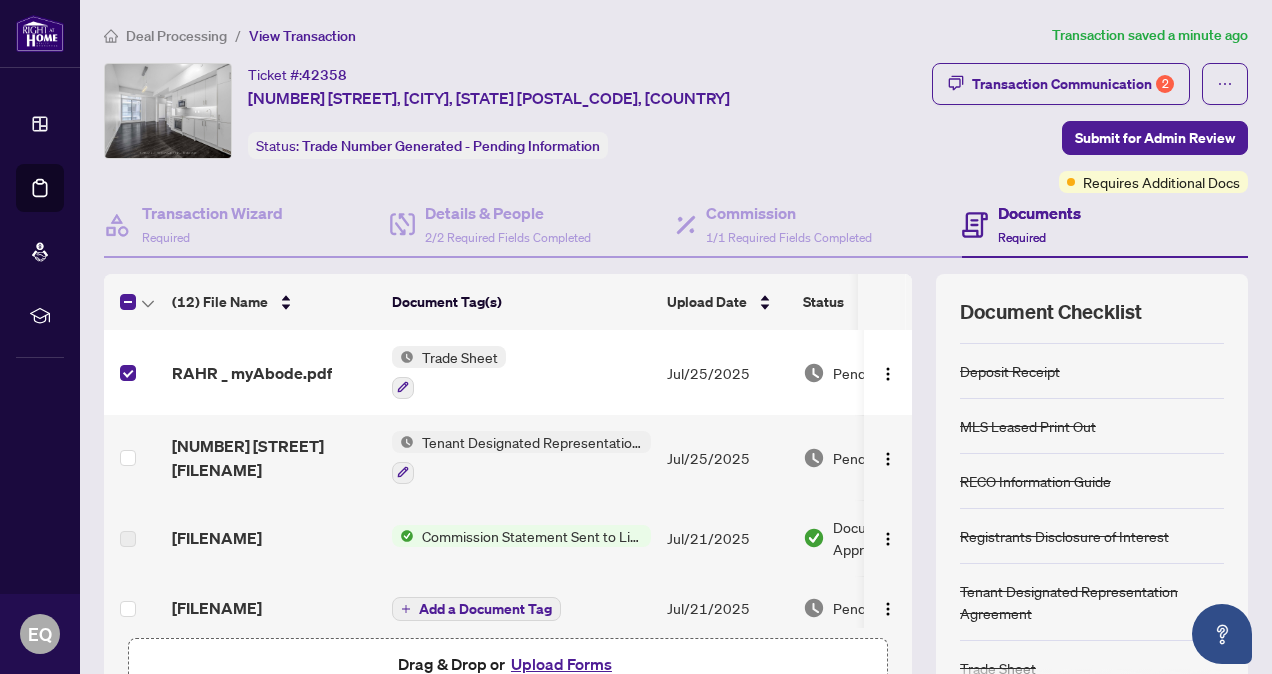 click on "Jul/25/2025" at bounding box center (727, 372) 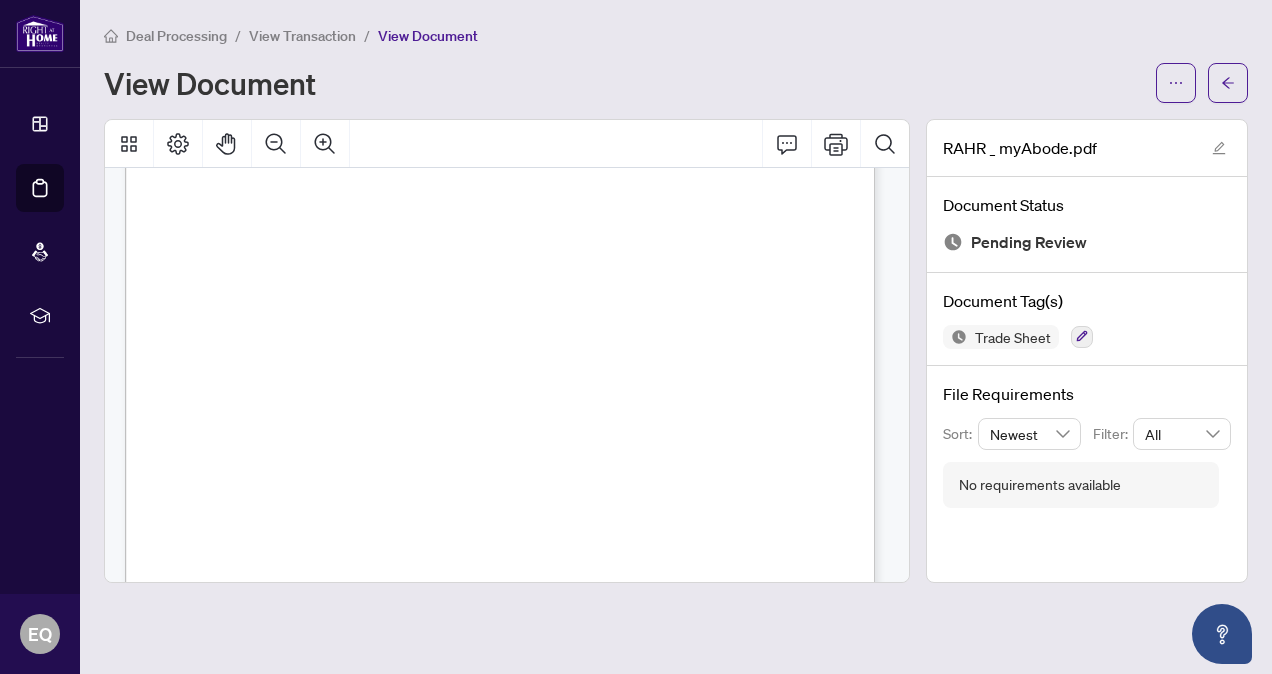 scroll, scrollTop: 541, scrollLeft: 0, axis: vertical 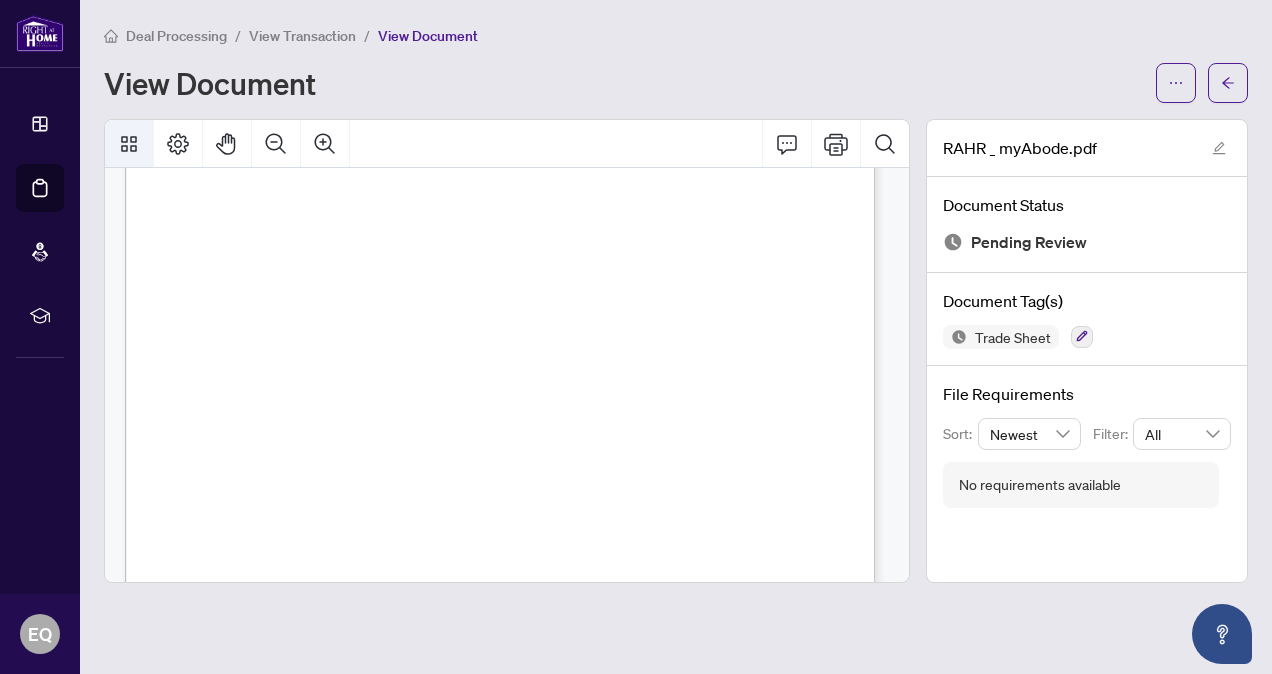 click 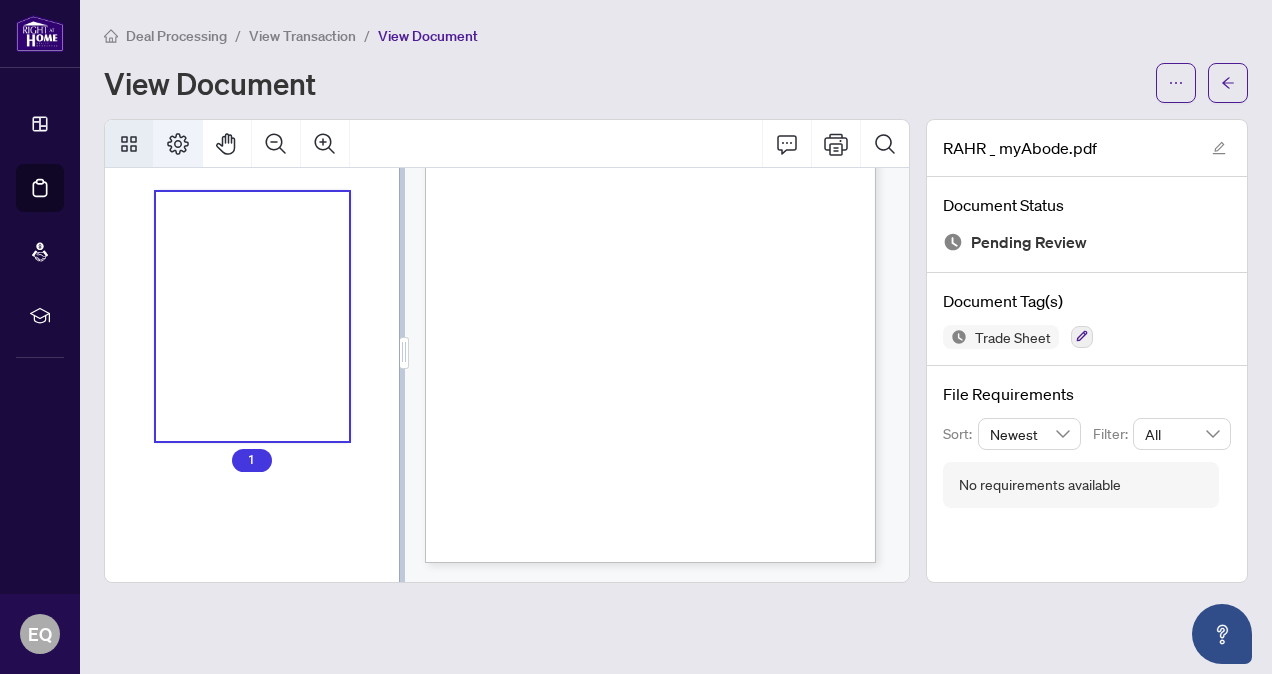 click 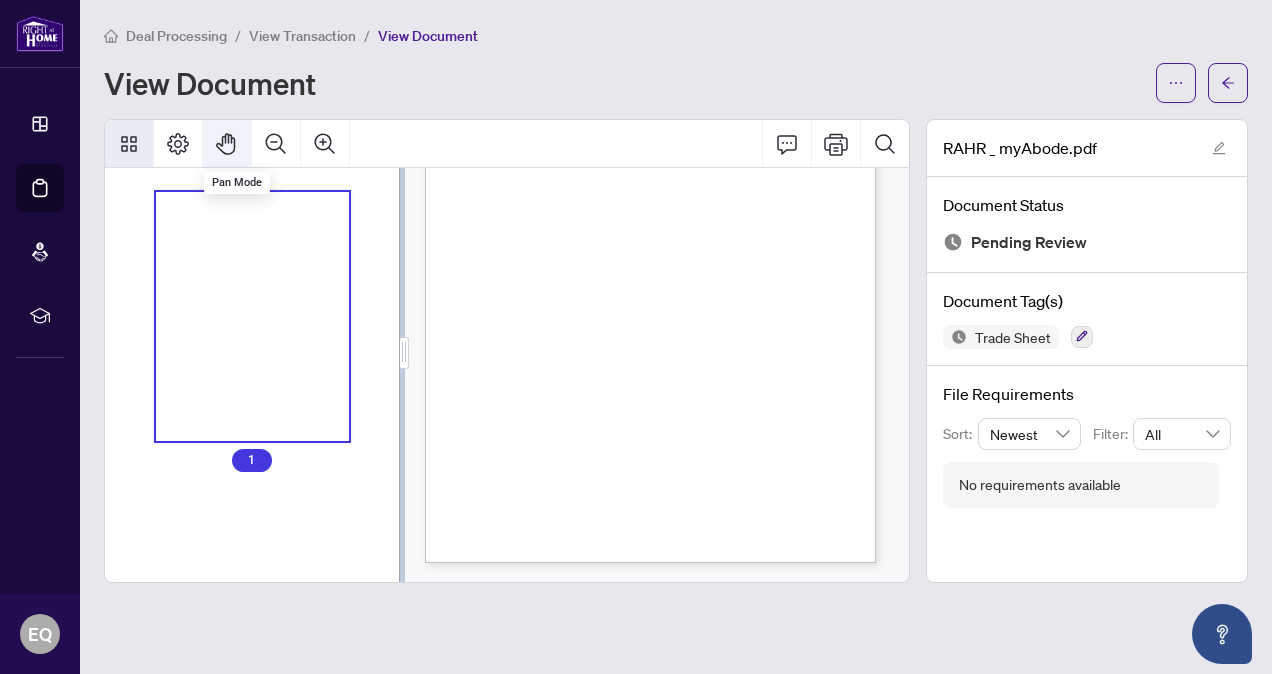 click 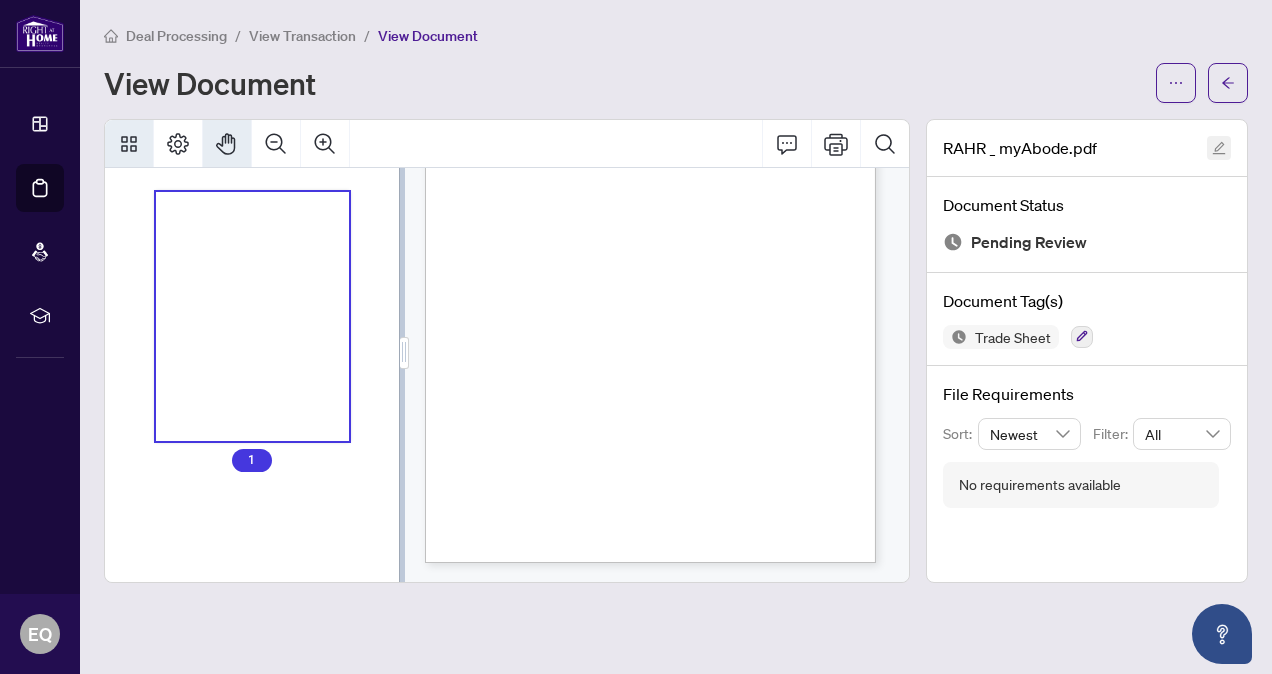 click at bounding box center (1219, 148) 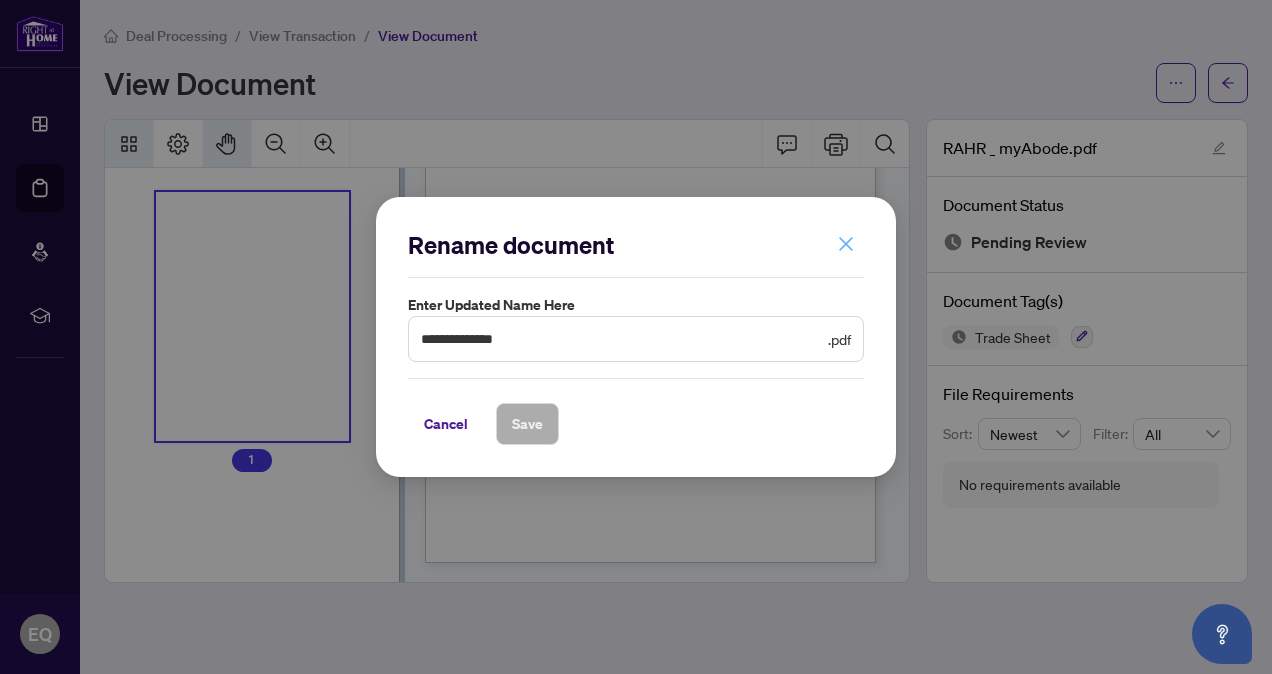 click 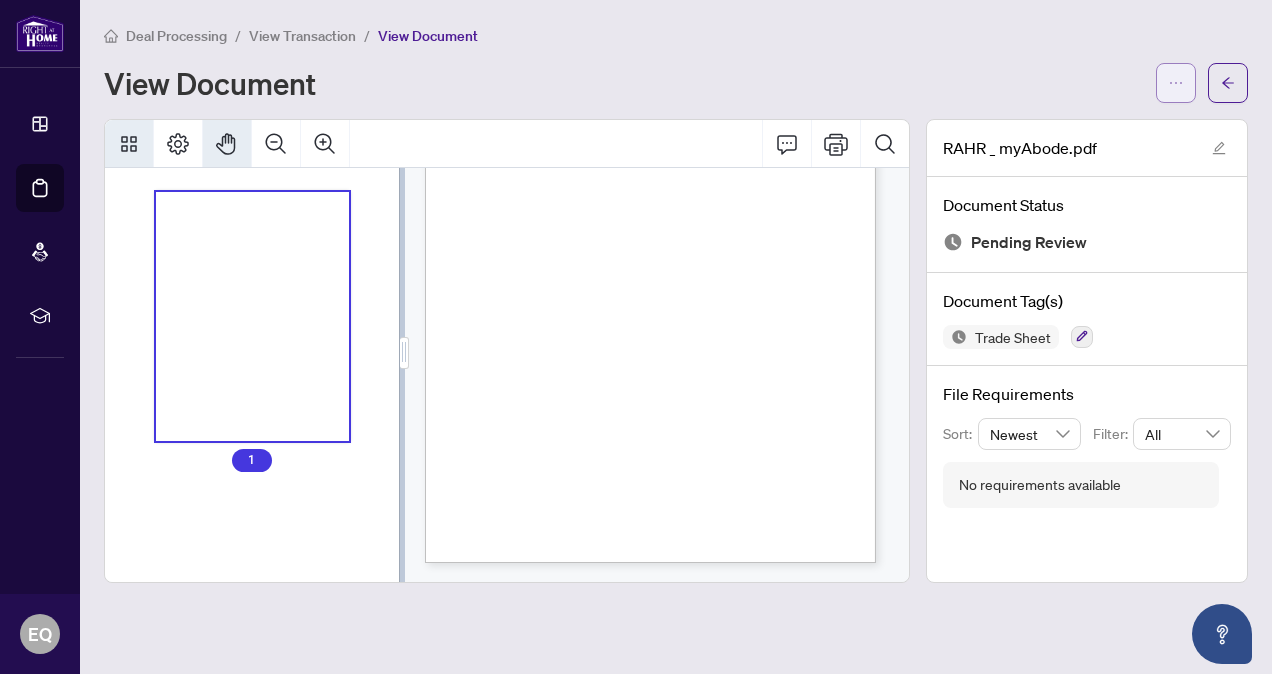 click at bounding box center (1176, 83) 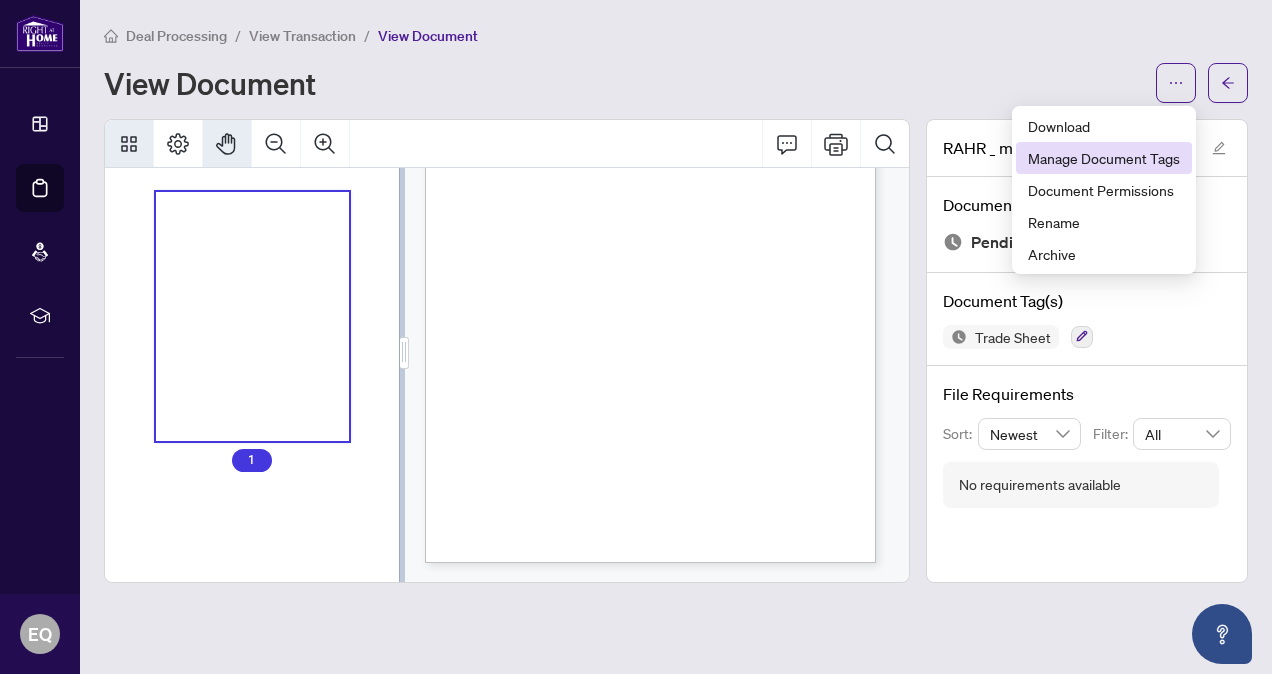 click on "Manage Document Tags" at bounding box center (1104, 158) 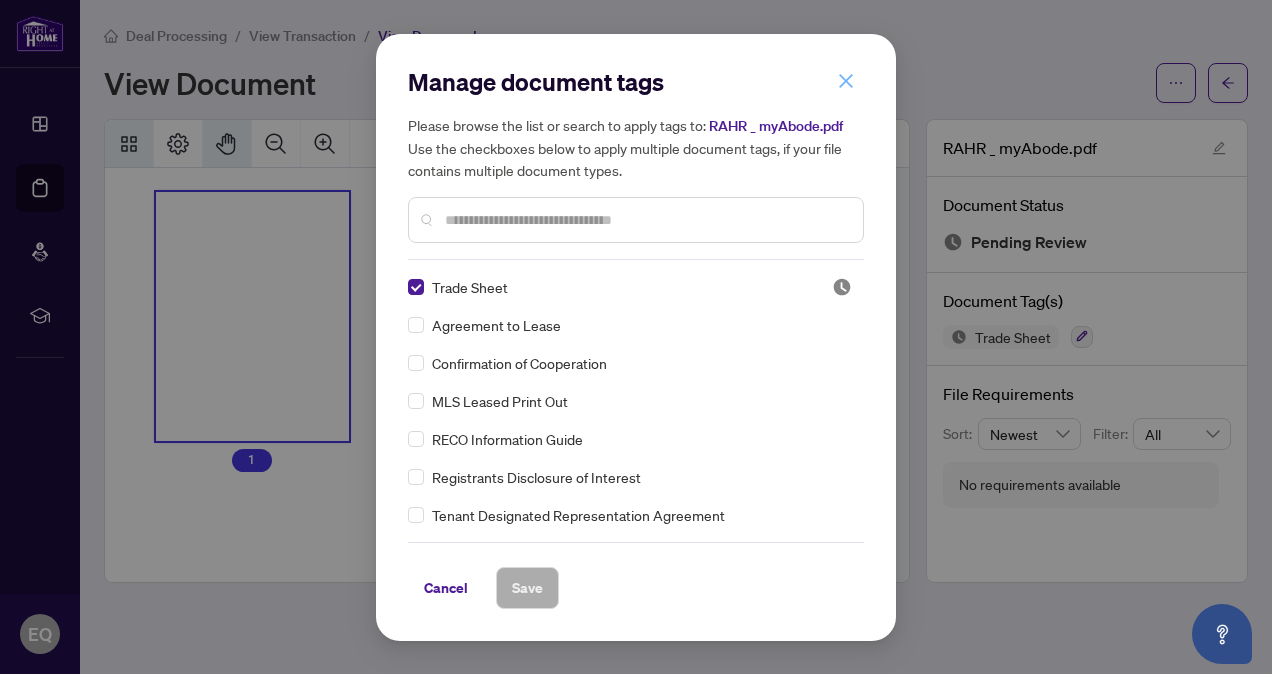 click 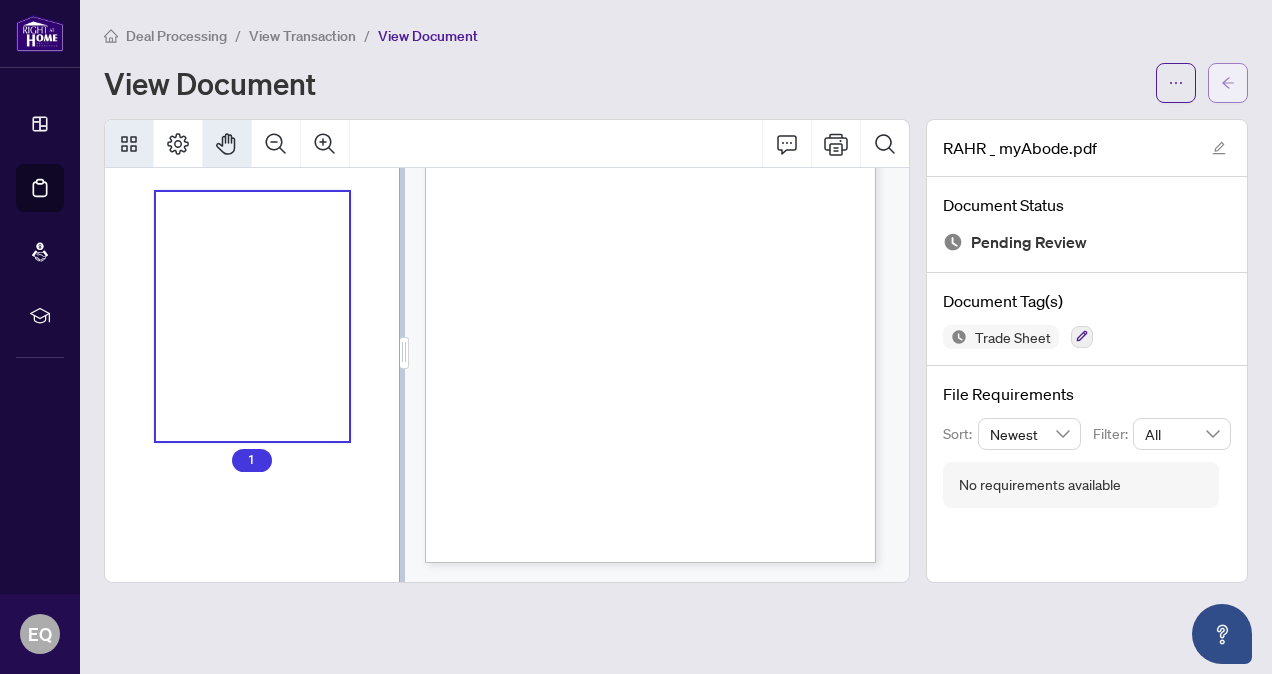 click 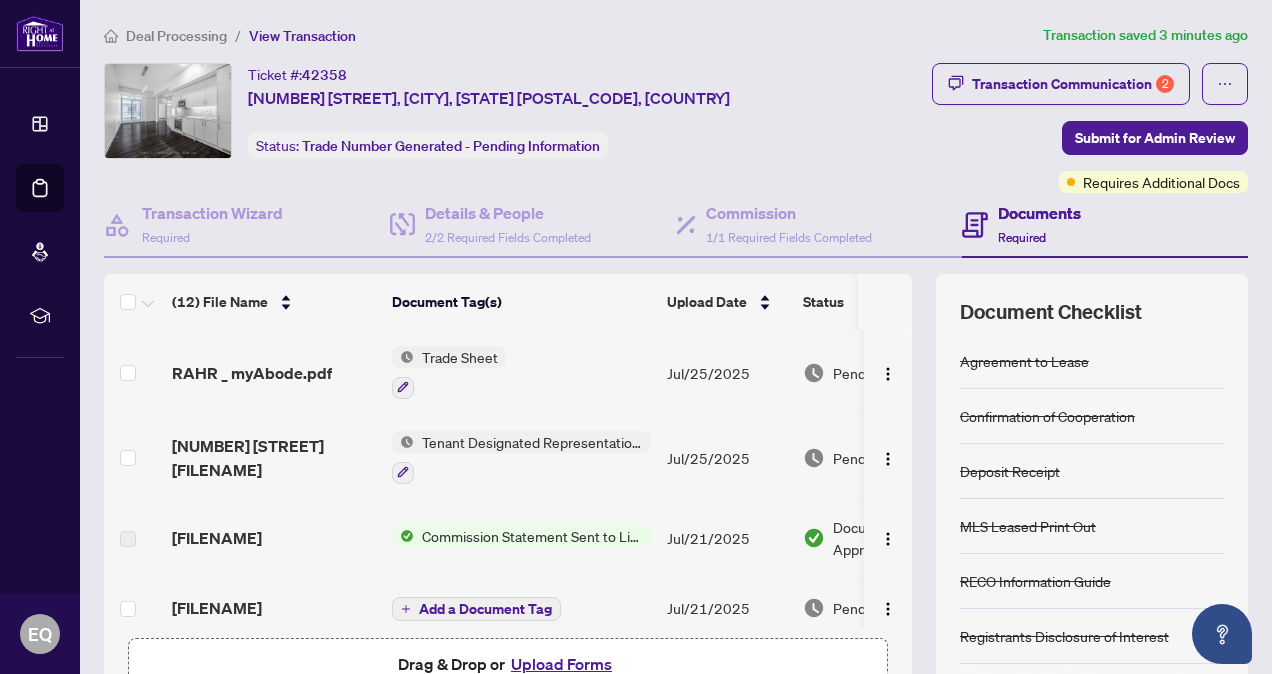 click on "Upload Forms" at bounding box center [561, 664] 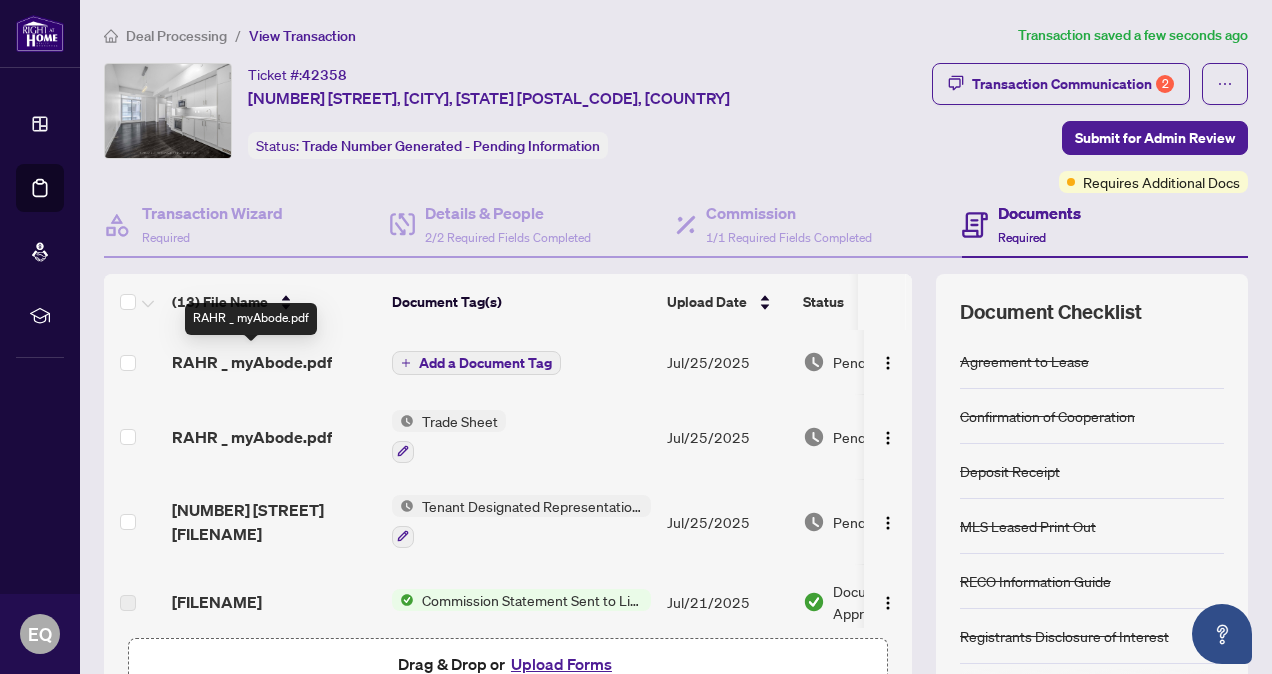 click on "RAHR _ myAbode.pdf" at bounding box center (252, 362) 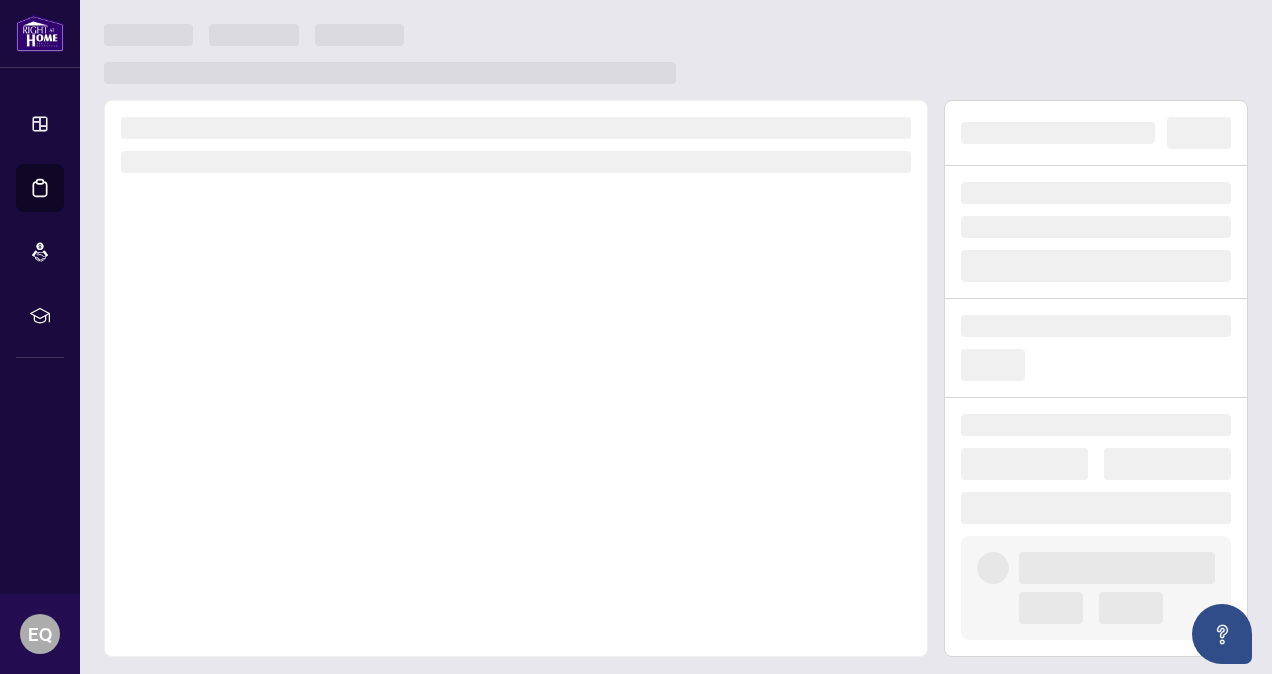 click at bounding box center (516, 378) 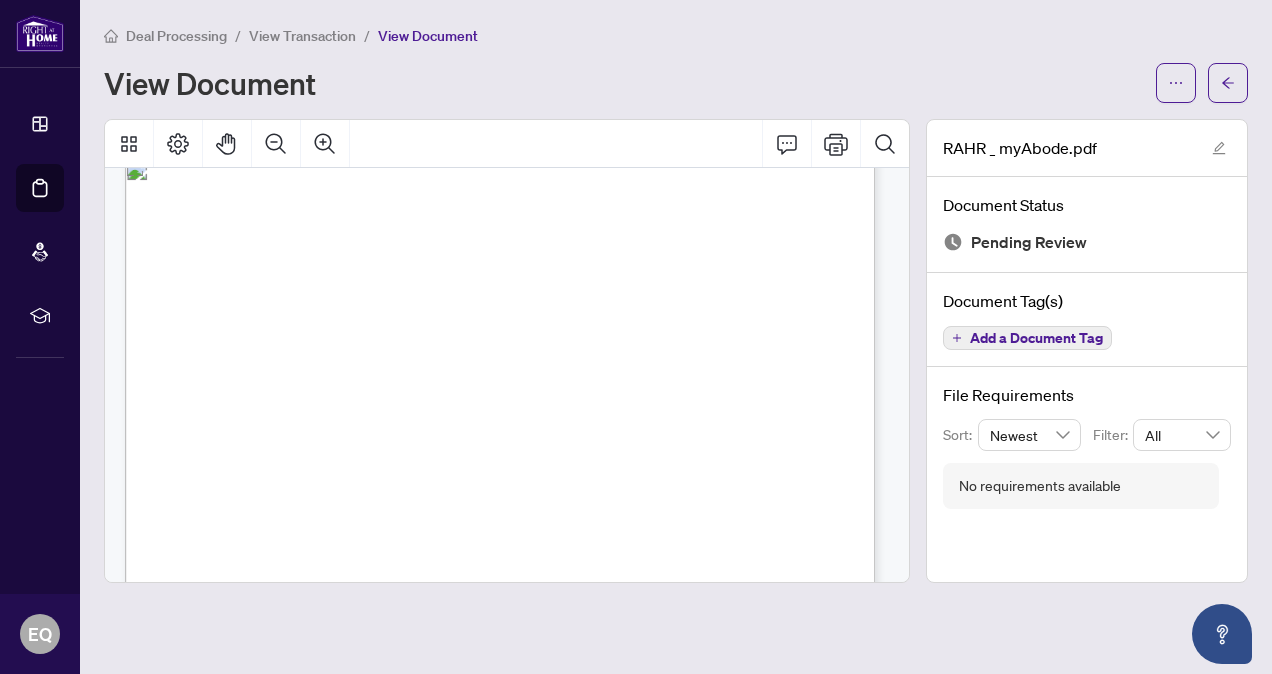scroll, scrollTop: 0, scrollLeft: 0, axis: both 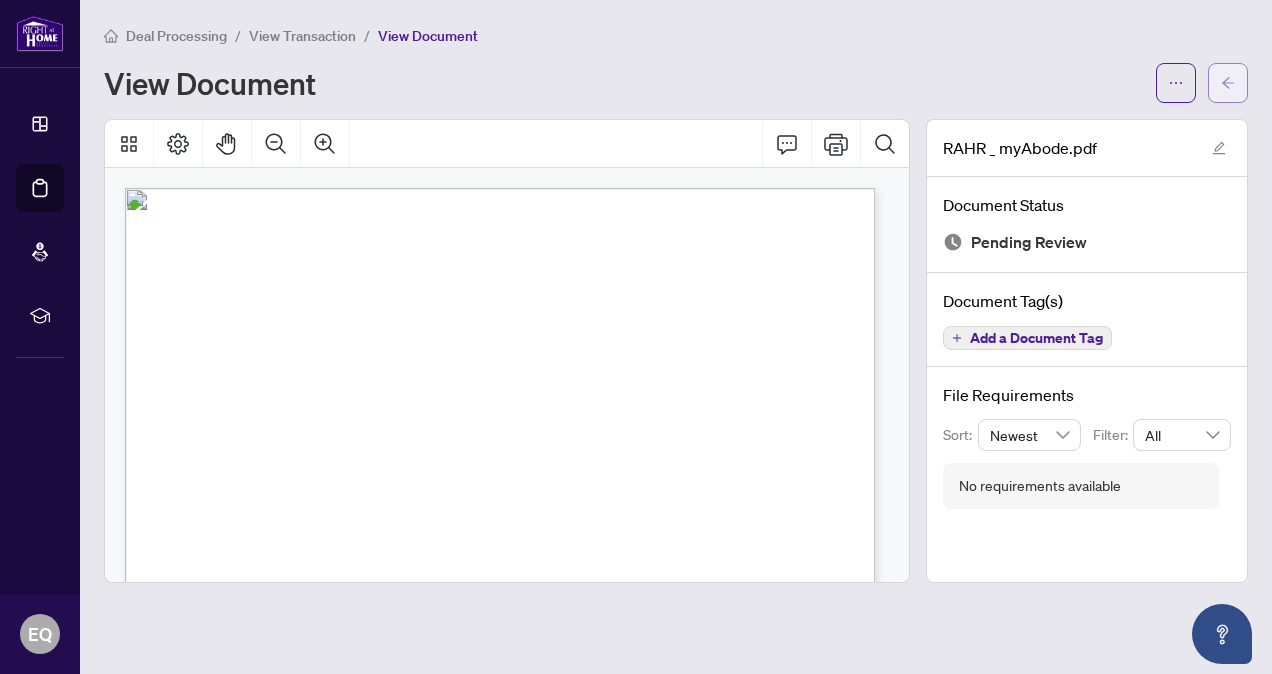 click 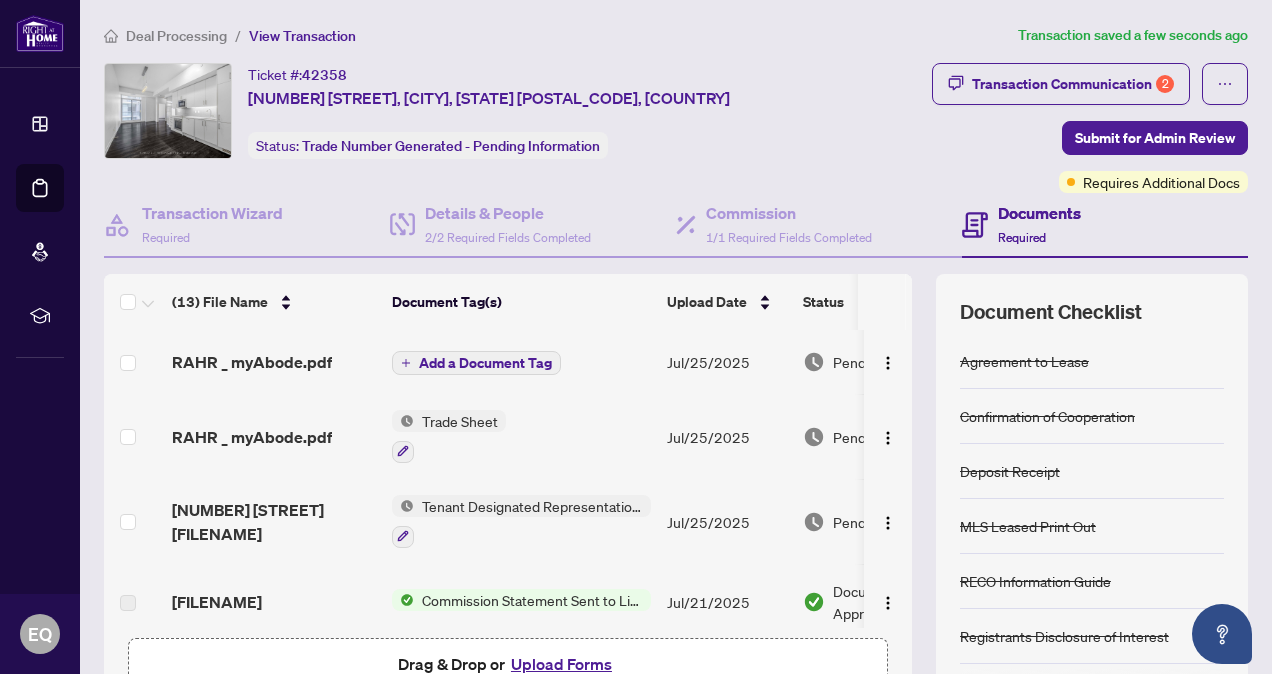 click on "Add a Document Tag" at bounding box center [485, 363] 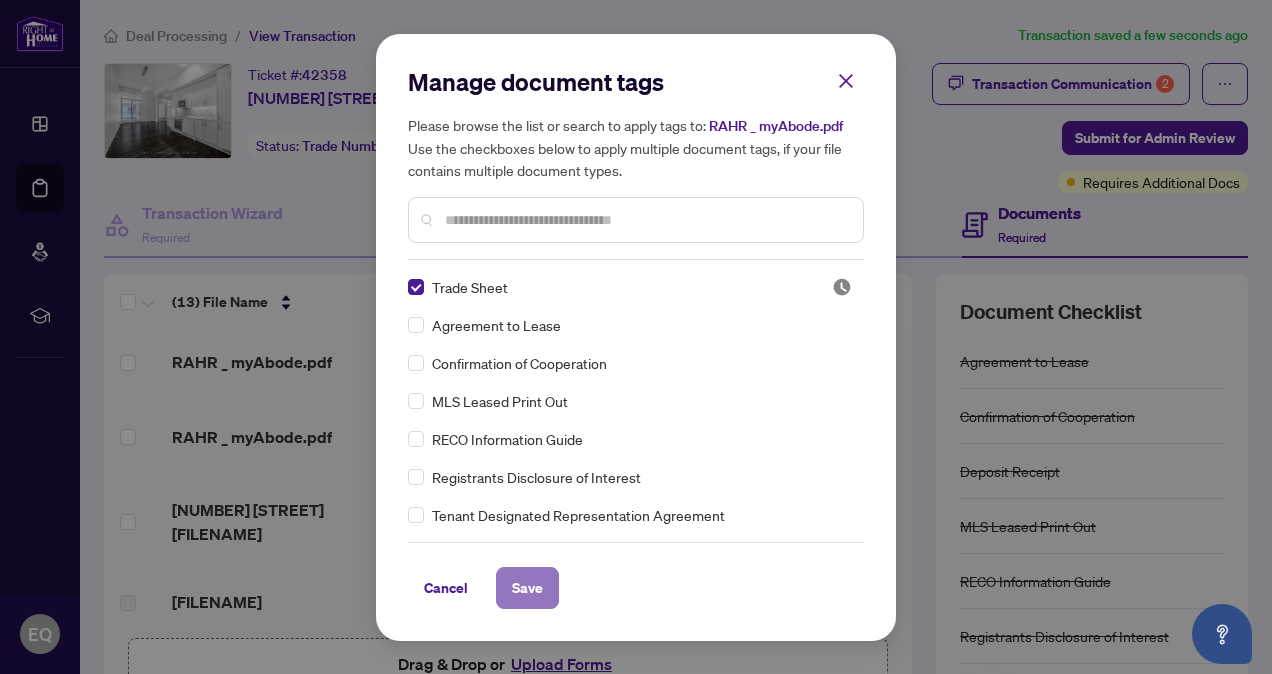 click on "Save" at bounding box center (527, 588) 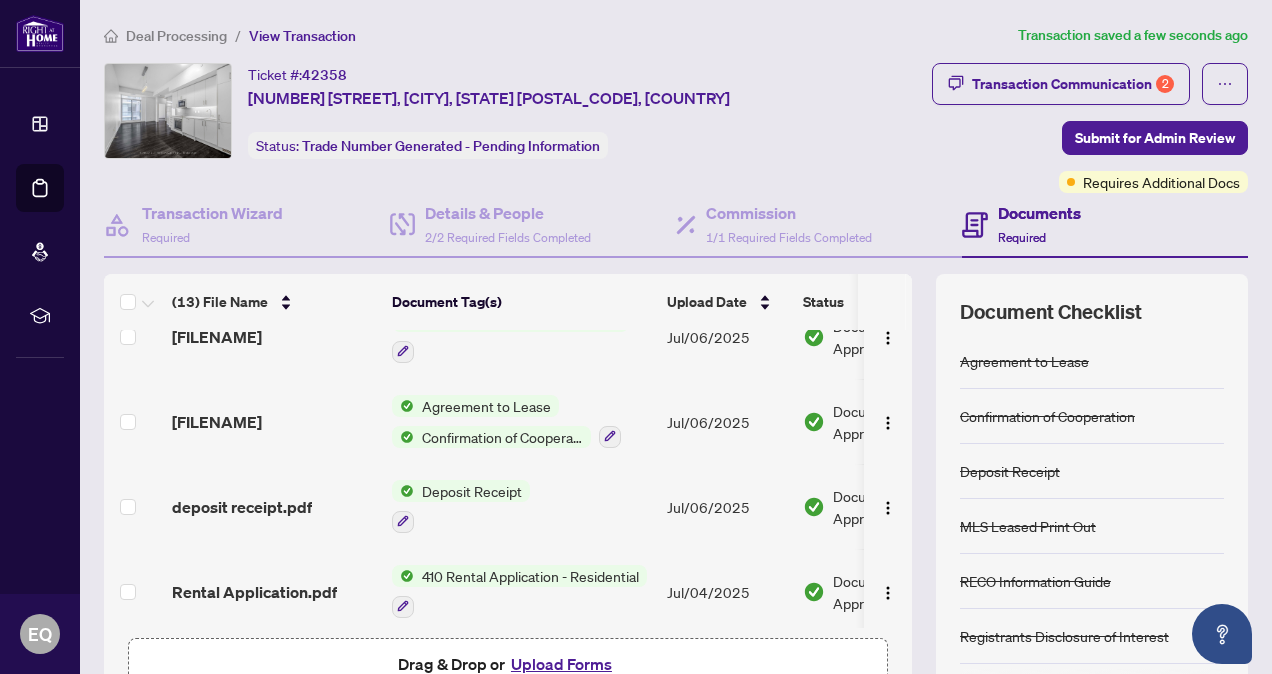 scroll, scrollTop: 620, scrollLeft: 0, axis: vertical 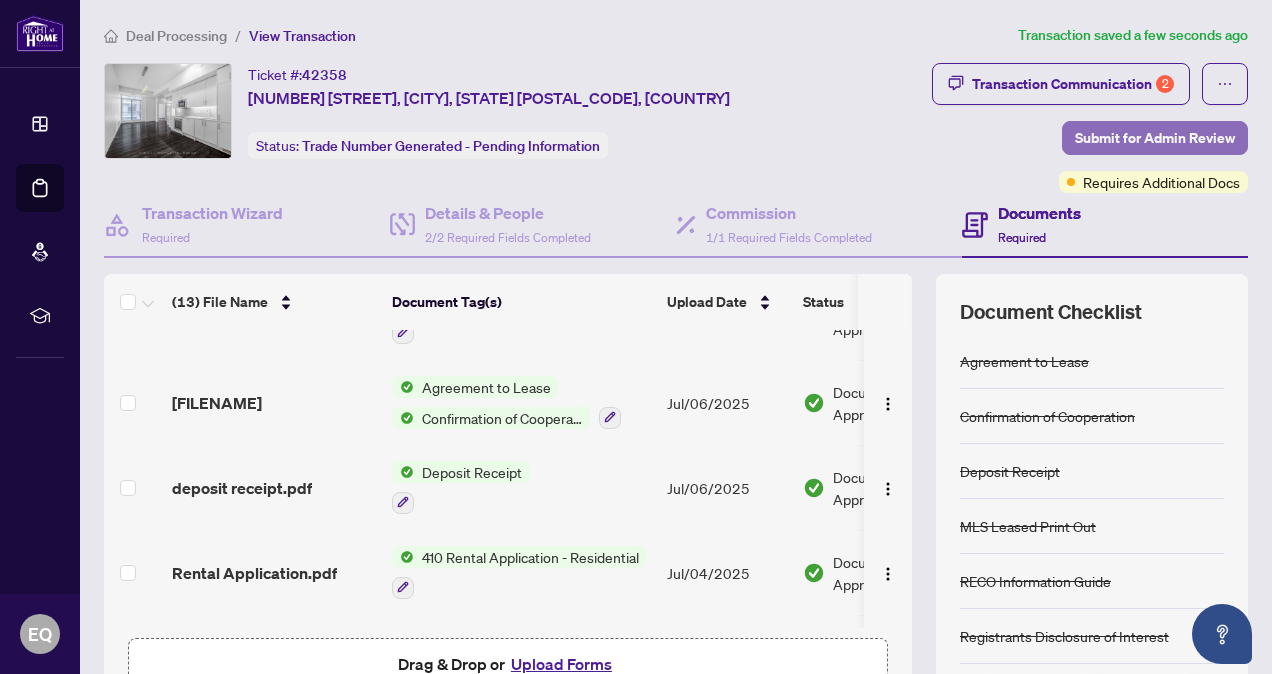 click on "Submit for Admin Review" at bounding box center (1155, 138) 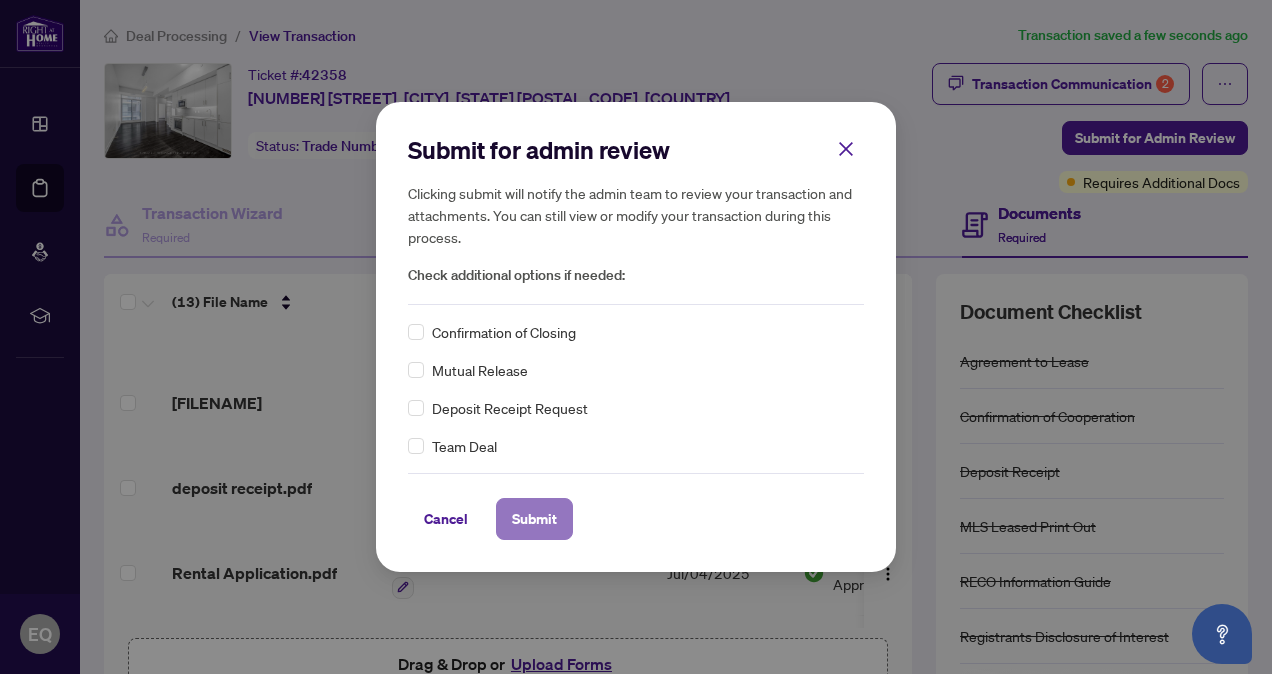 click on "Submit" at bounding box center (534, 519) 